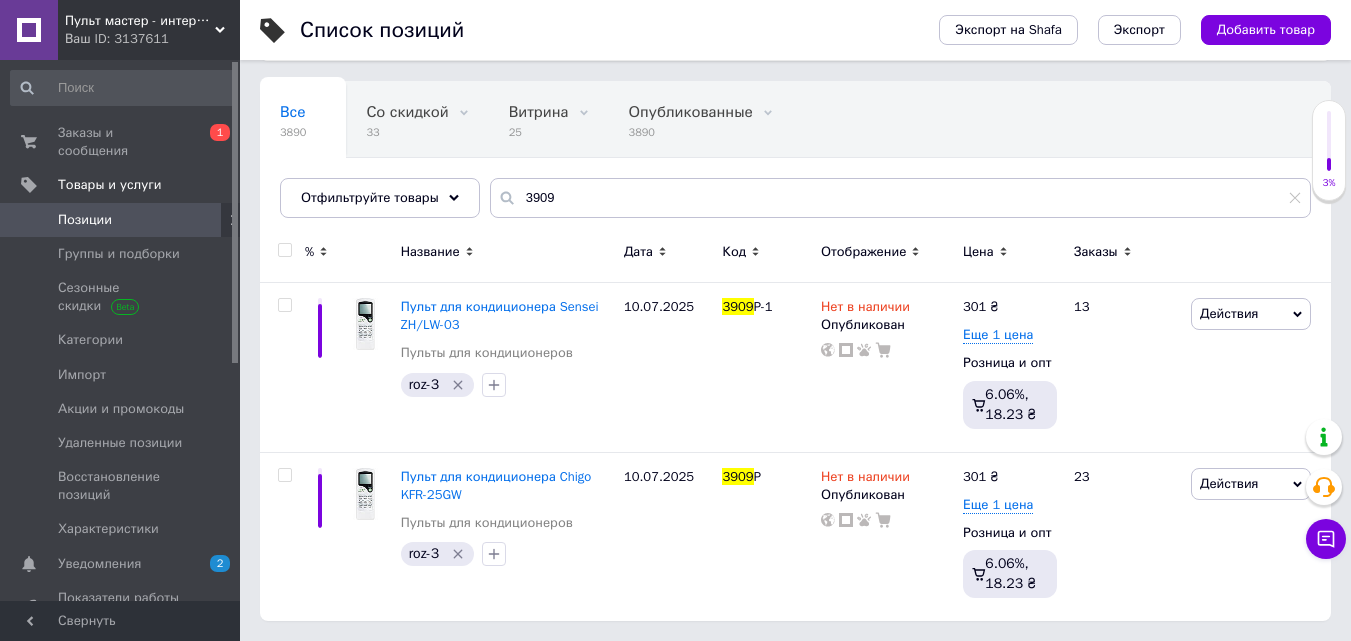 scroll, scrollTop: 120, scrollLeft: 0, axis: vertical 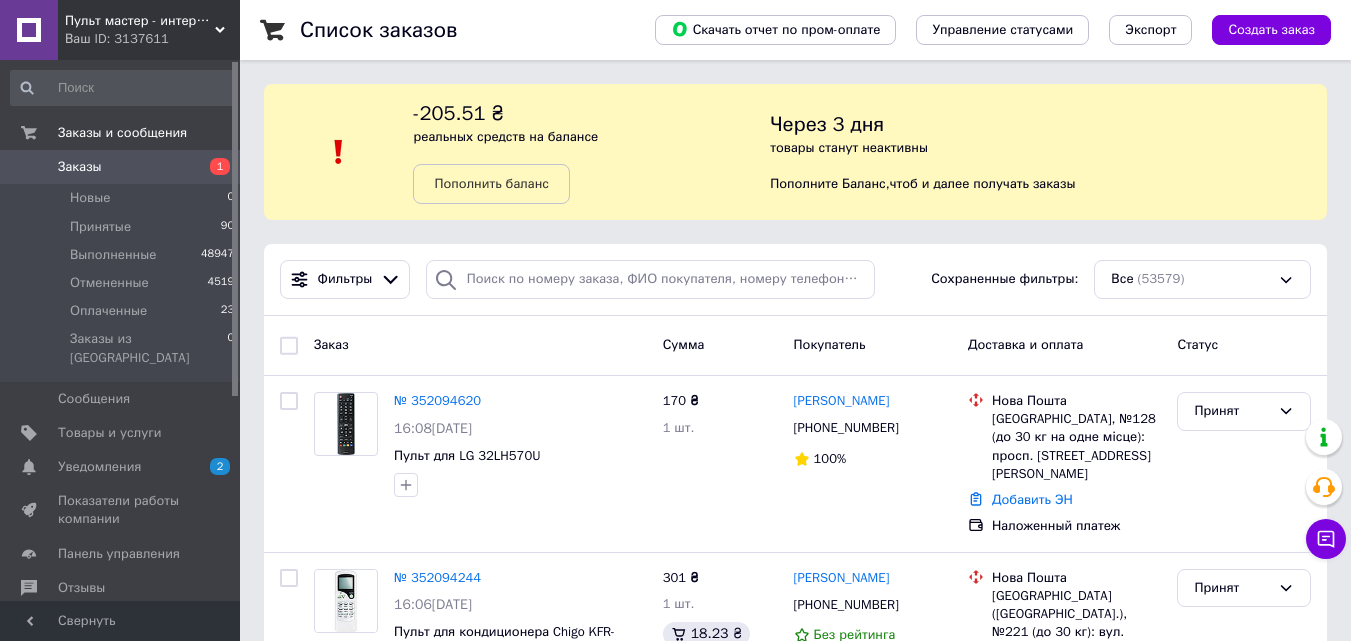 click on "Уведомления 2 0" at bounding box center (123, 467) 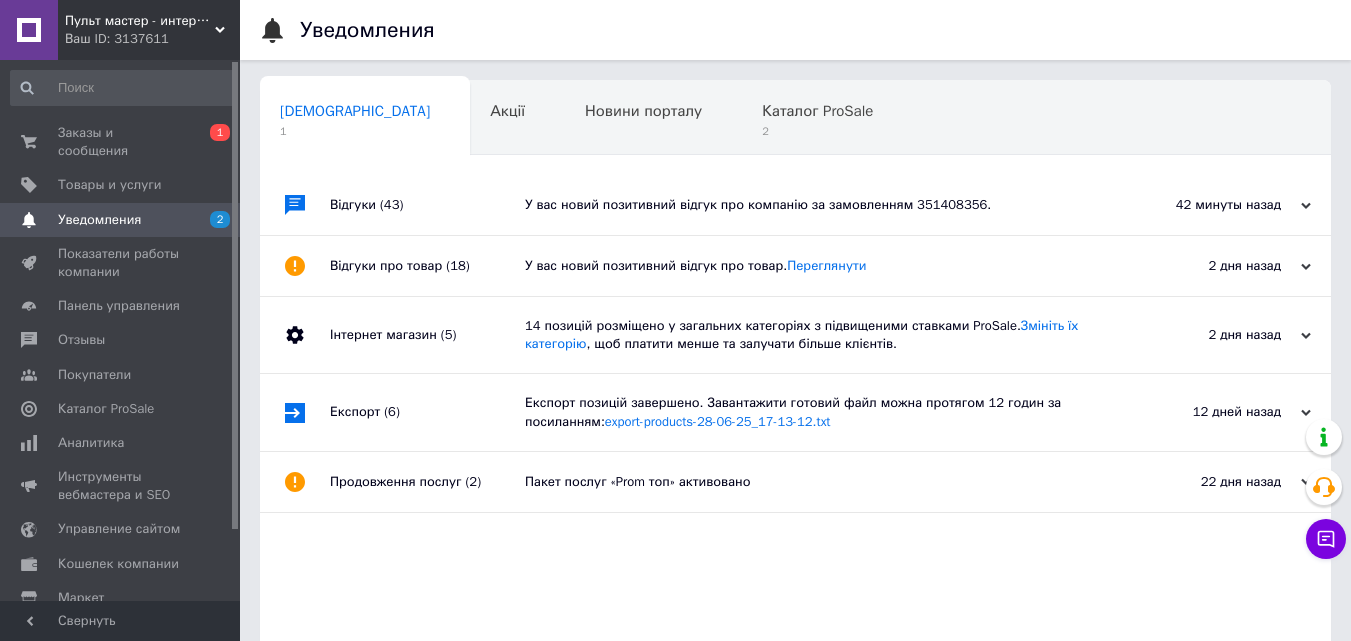 click on "У вас новий позитивний відгук про компанію за замовленням 351408356." at bounding box center [818, 205] 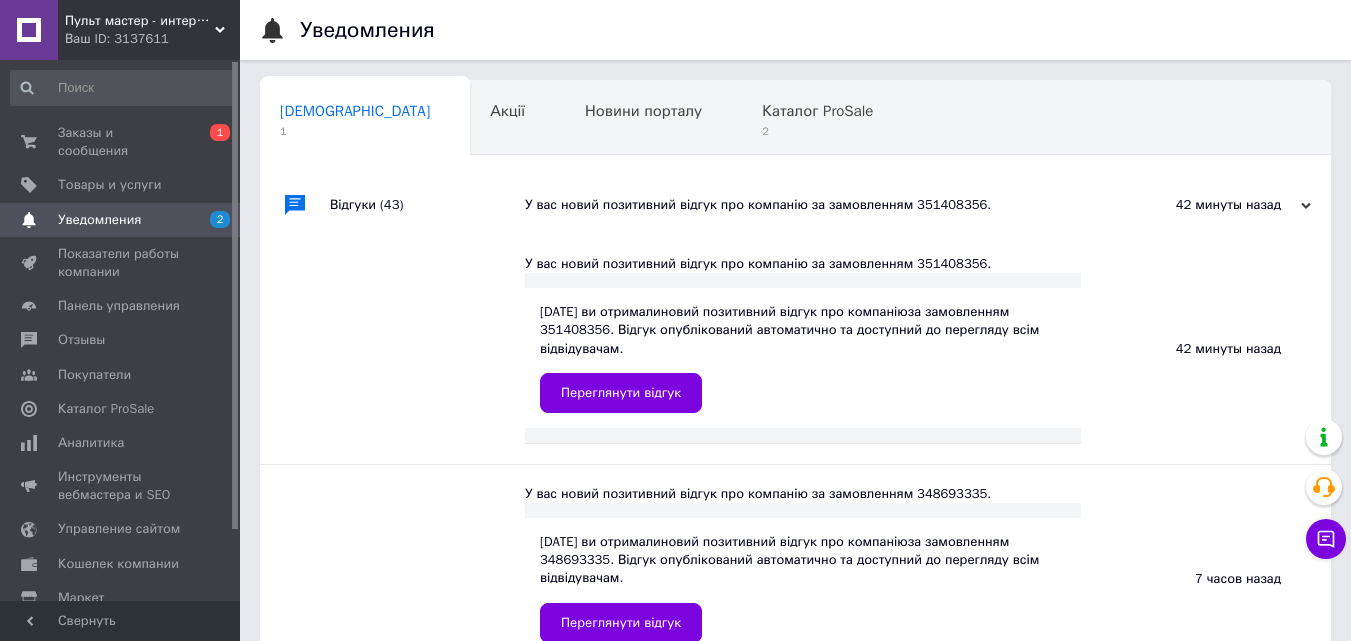 click on "У вас новий позитивний відгук про компанію за замовленням 351408356." at bounding box center [818, 205] 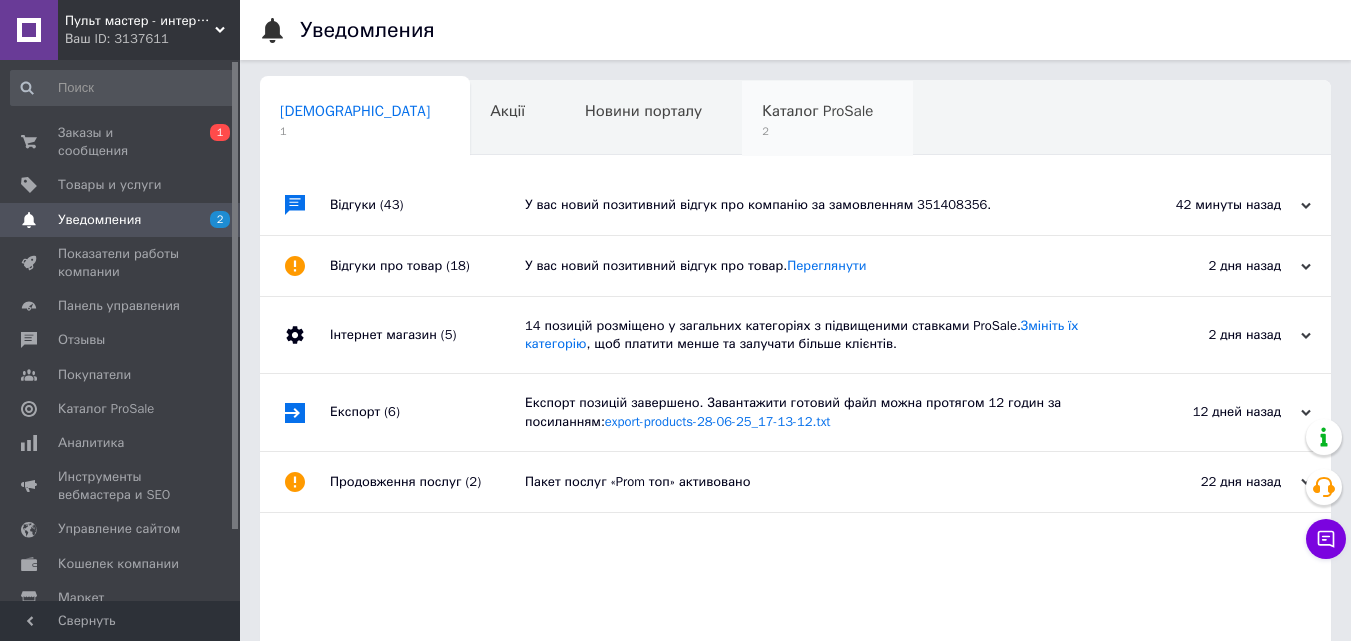 click on "Каталог ProSale 2" at bounding box center [827, 119] 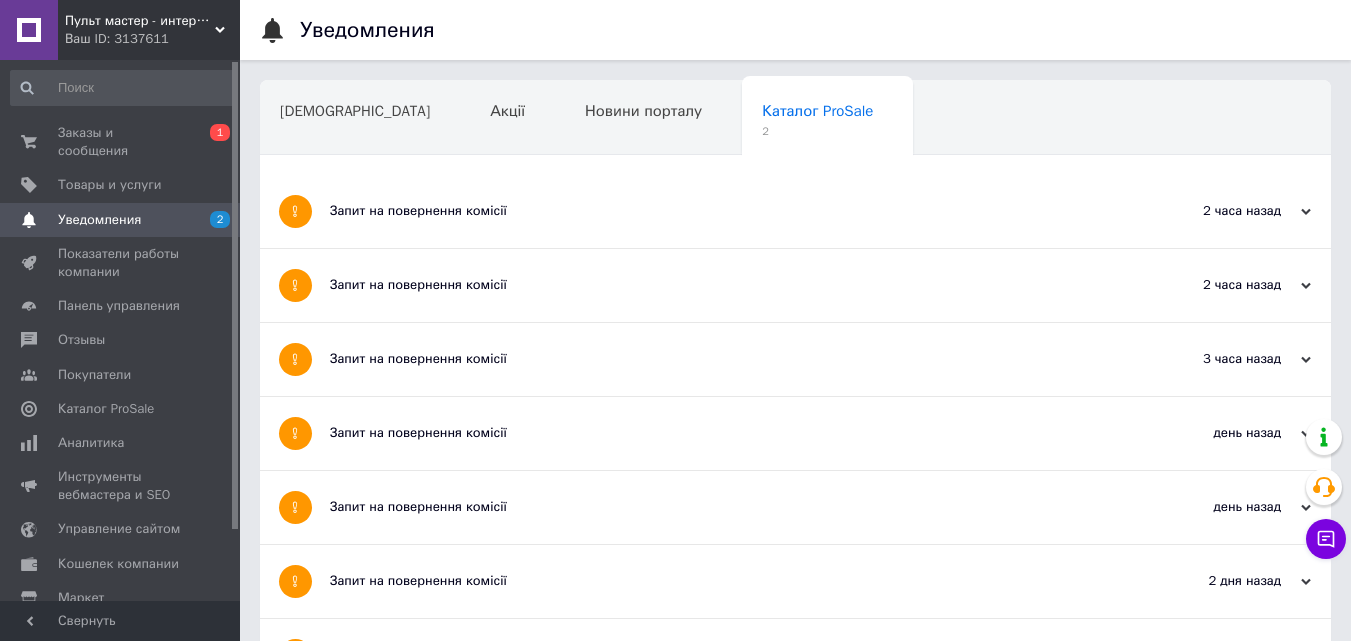 click on "Запит на повернення комісії" at bounding box center [720, 211] 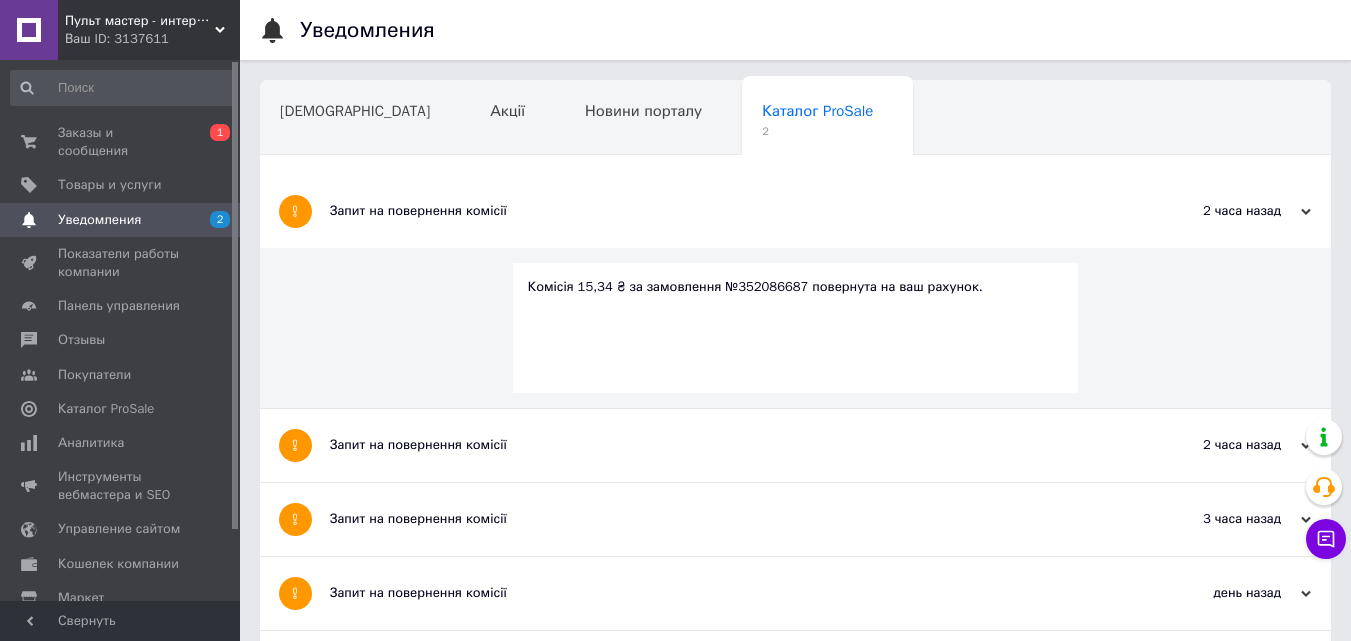 click on "Запит на повернення комісії" at bounding box center [720, 211] 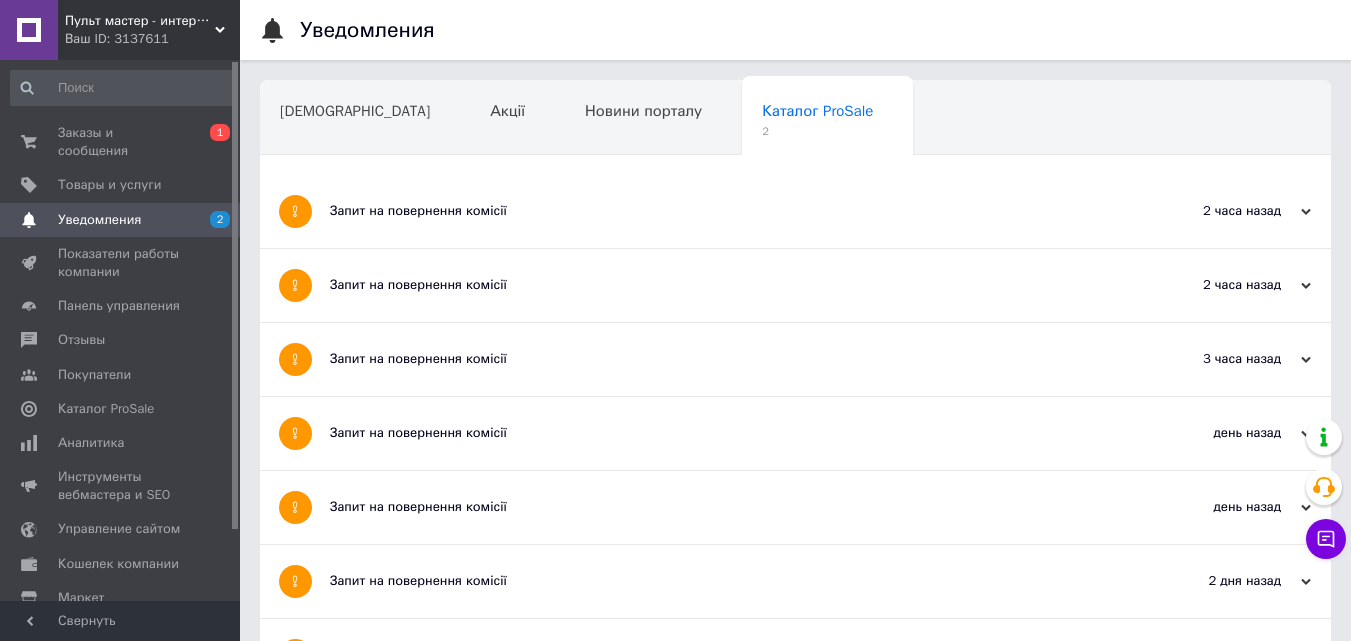 click on "Запит на повернення комісії" at bounding box center (720, 285) 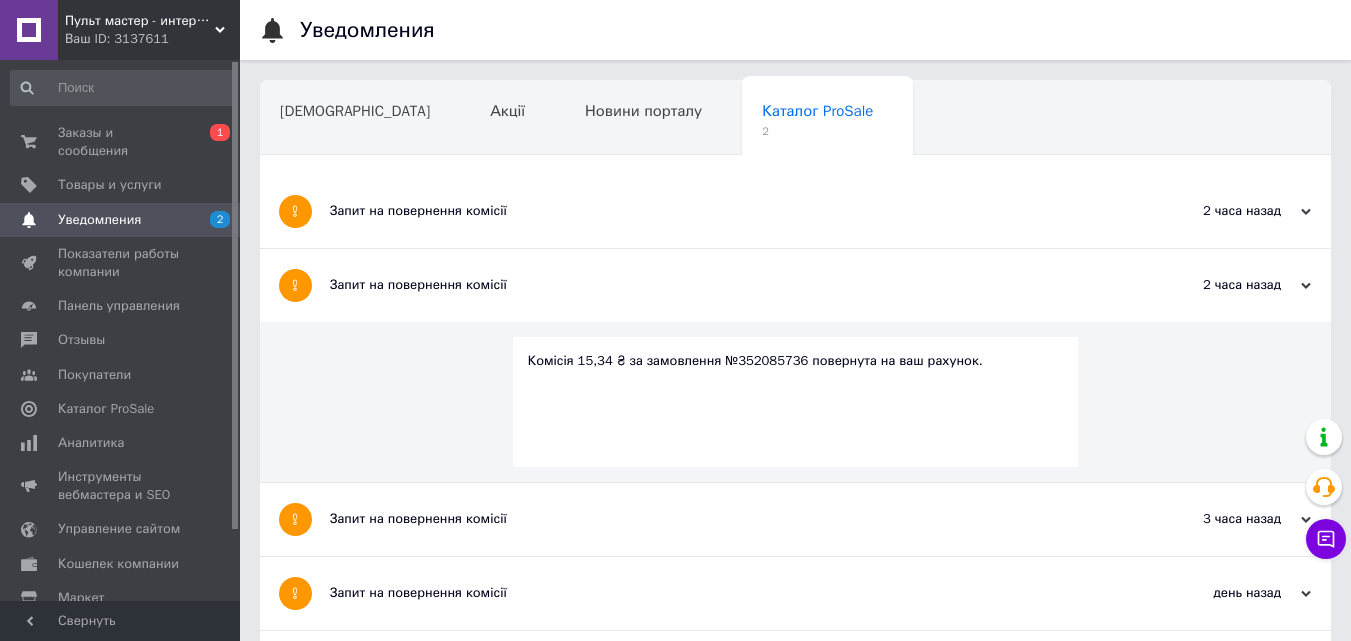 click on "Запит на повернення комісії" at bounding box center (720, 285) 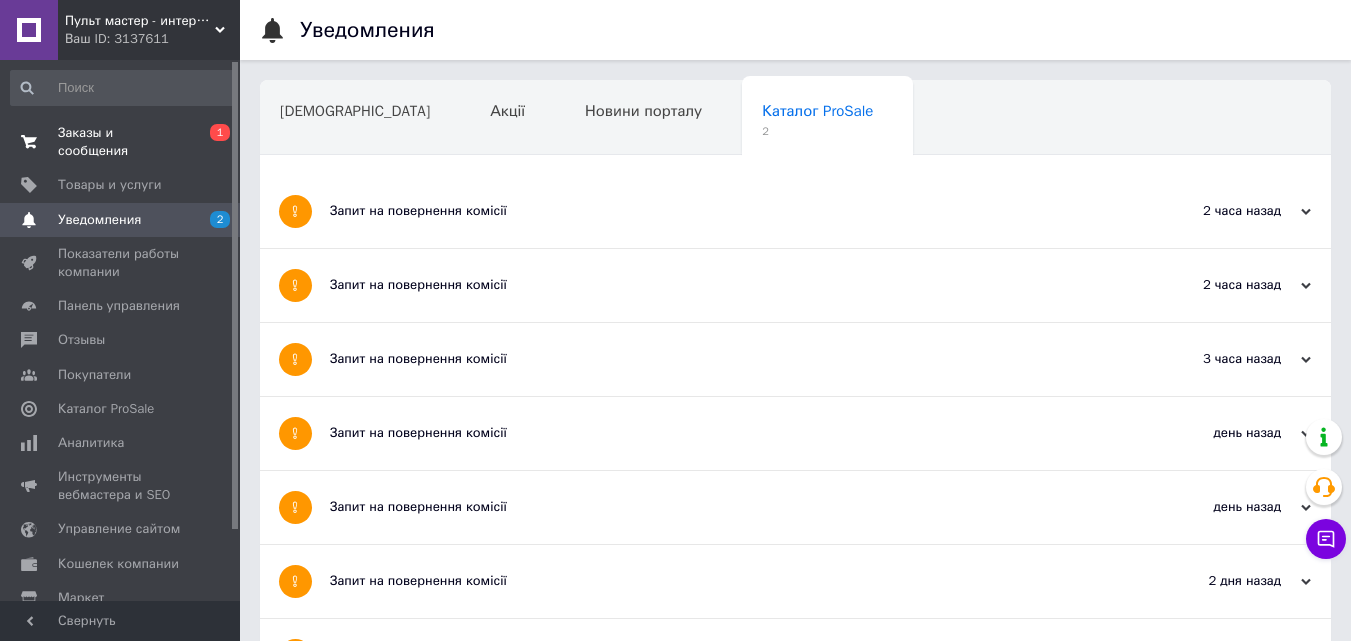 click on "Заказы и сообщения" at bounding box center (121, 142) 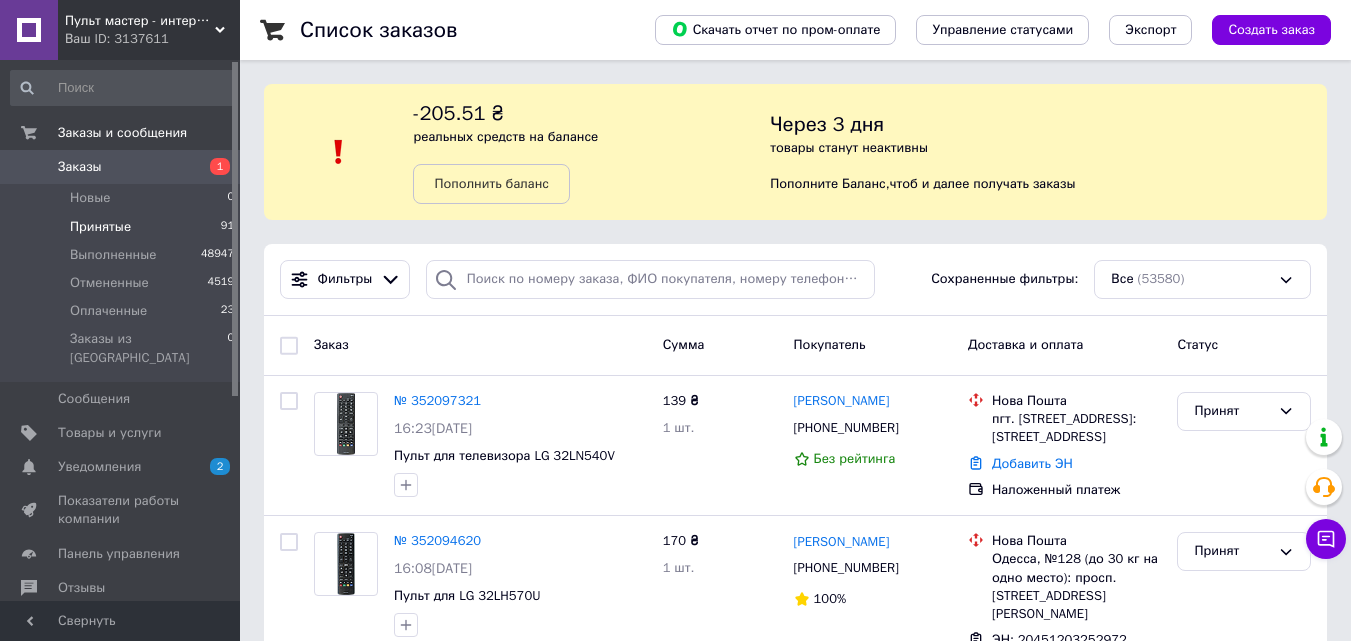 click on "Принятые 91" at bounding box center [123, 227] 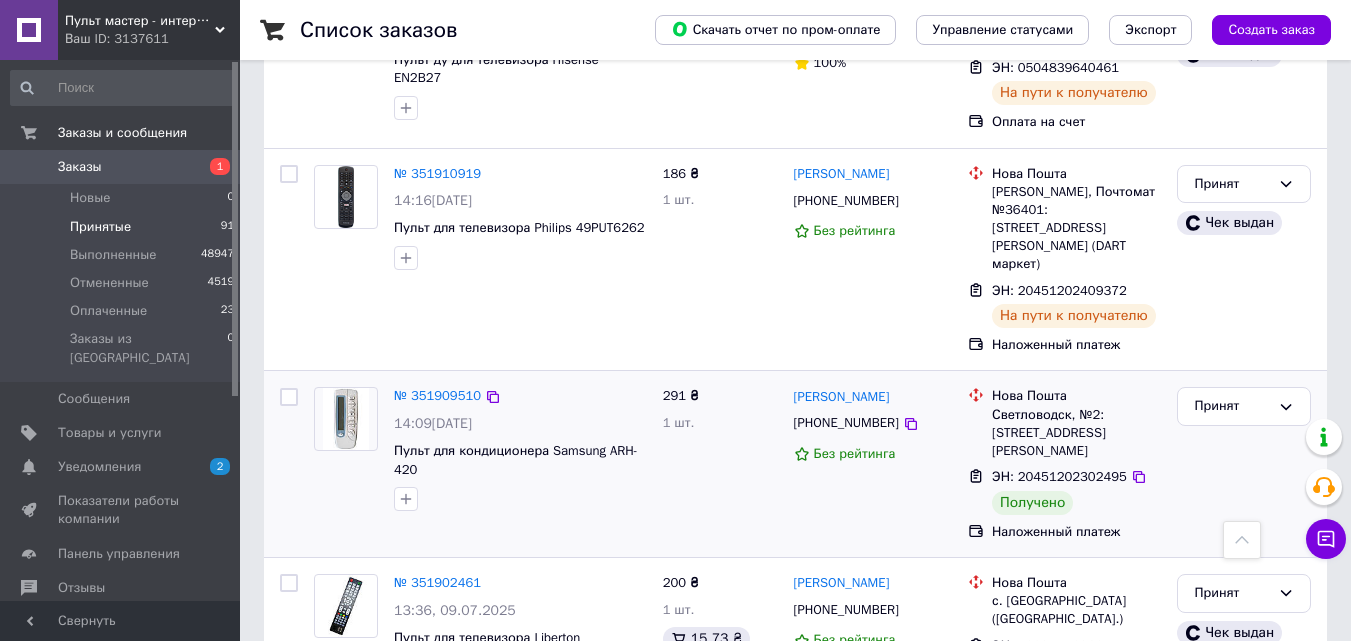 scroll, scrollTop: 4200, scrollLeft: 0, axis: vertical 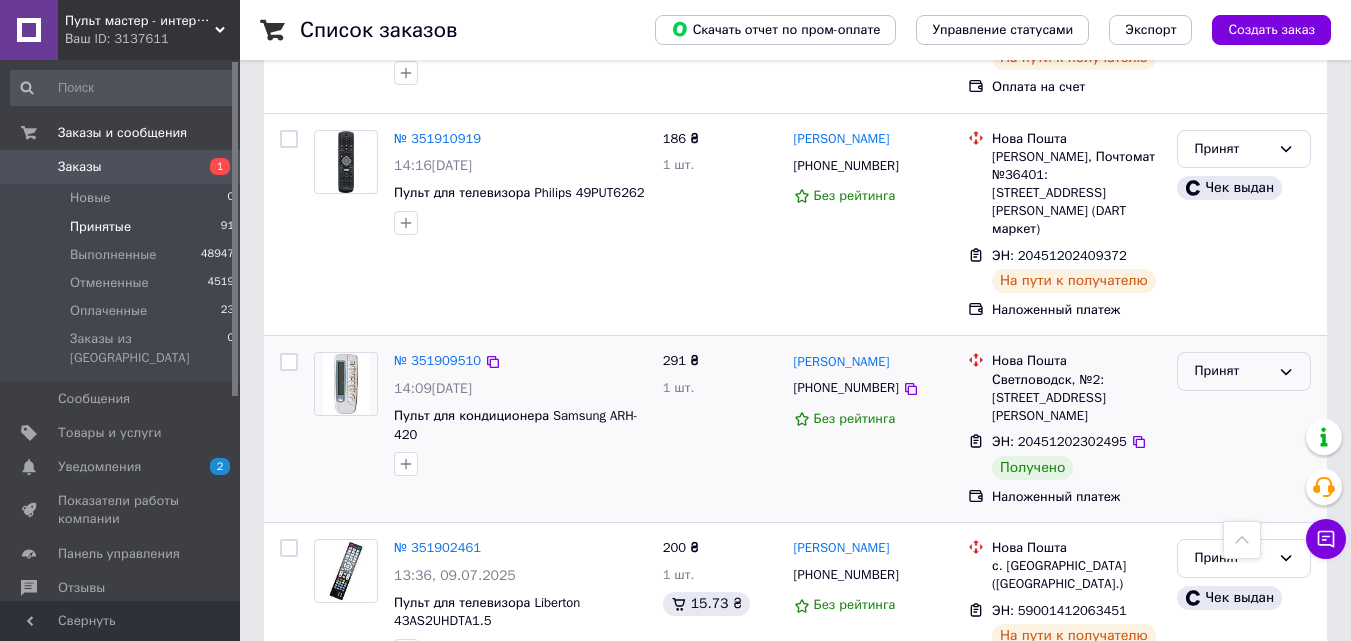 click on "Принят" at bounding box center [1244, 371] 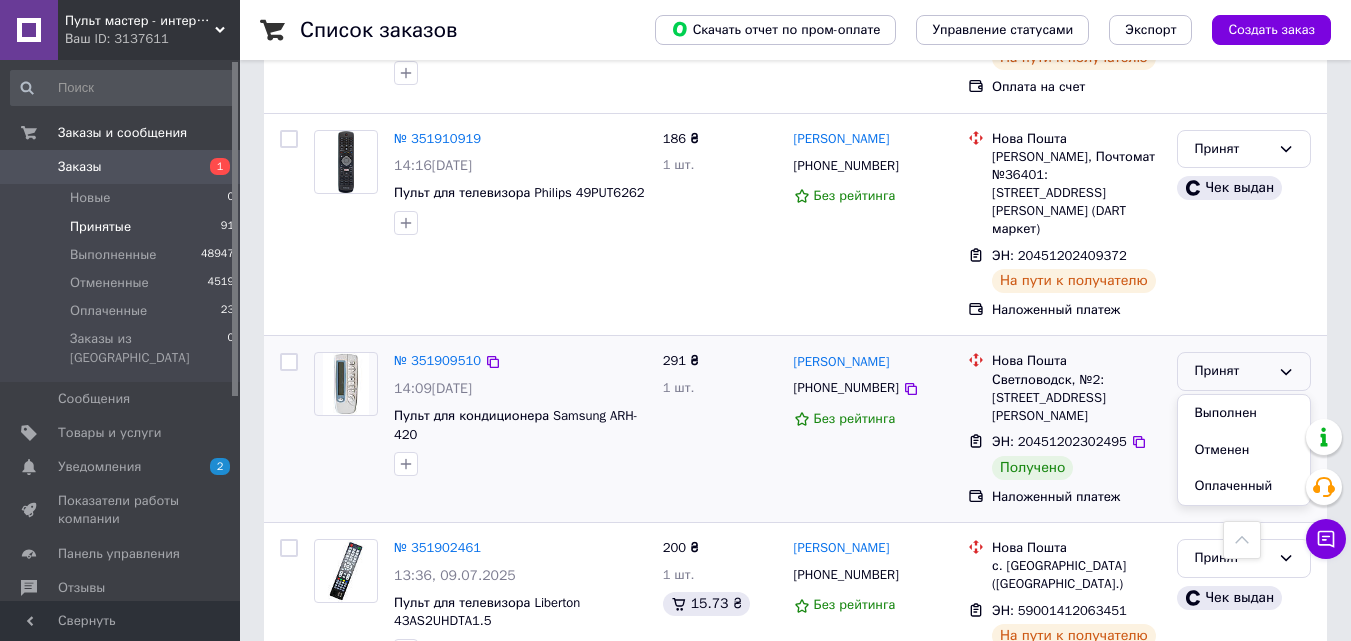 drag, startPoint x: 1221, startPoint y: 230, endPoint x: 991, endPoint y: 244, distance: 230.42569 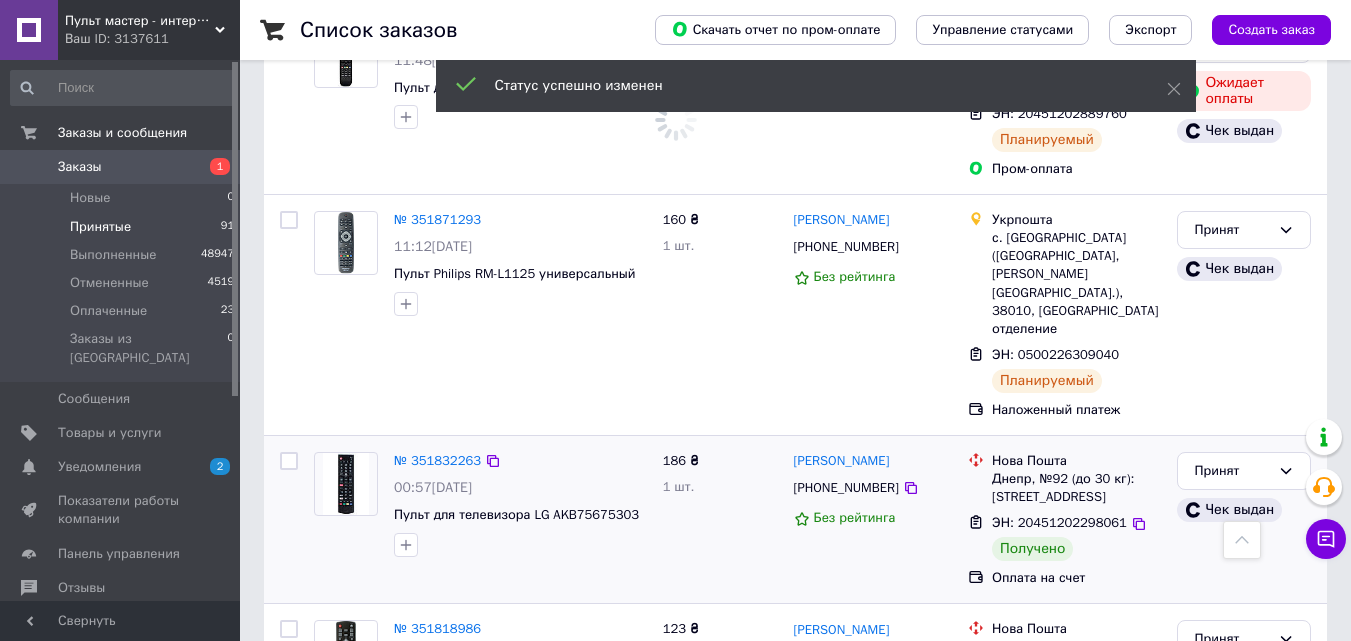 scroll, scrollTop: 4900, scrollLeft: 0, axis: vertical 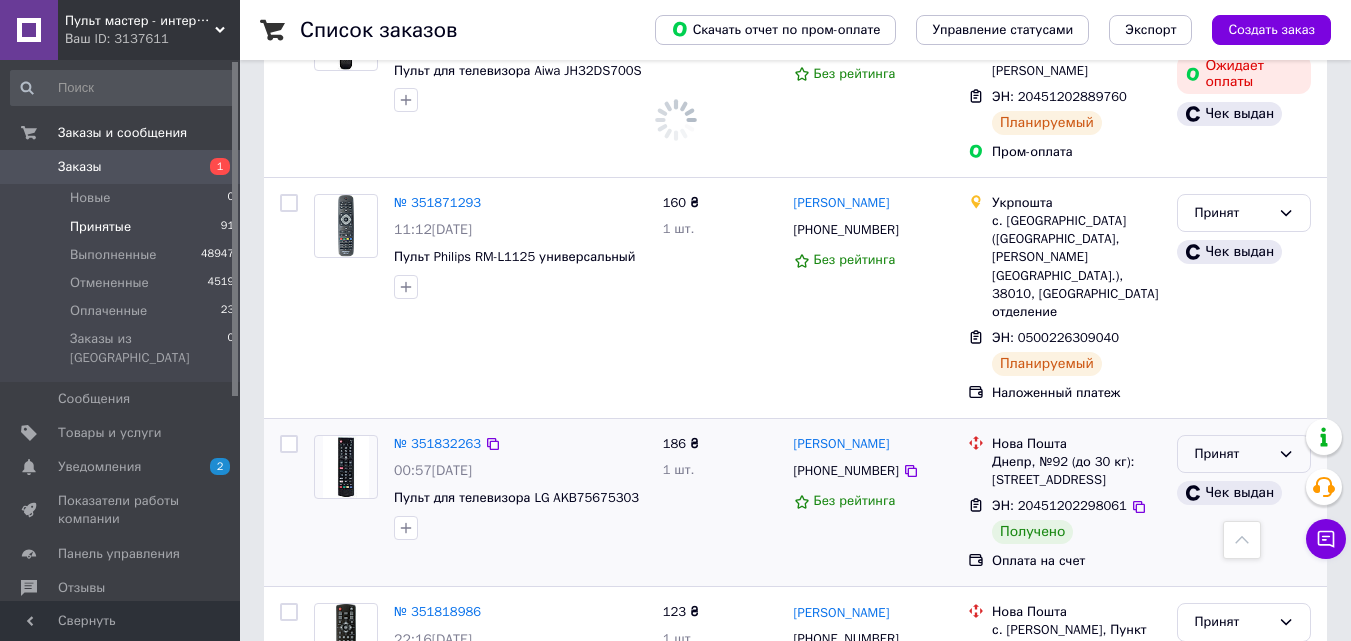 drag, startPoint x: 1235, startPoint y: 202, endPoint x: 1226, endPoint y: 196, distance: 10.816654 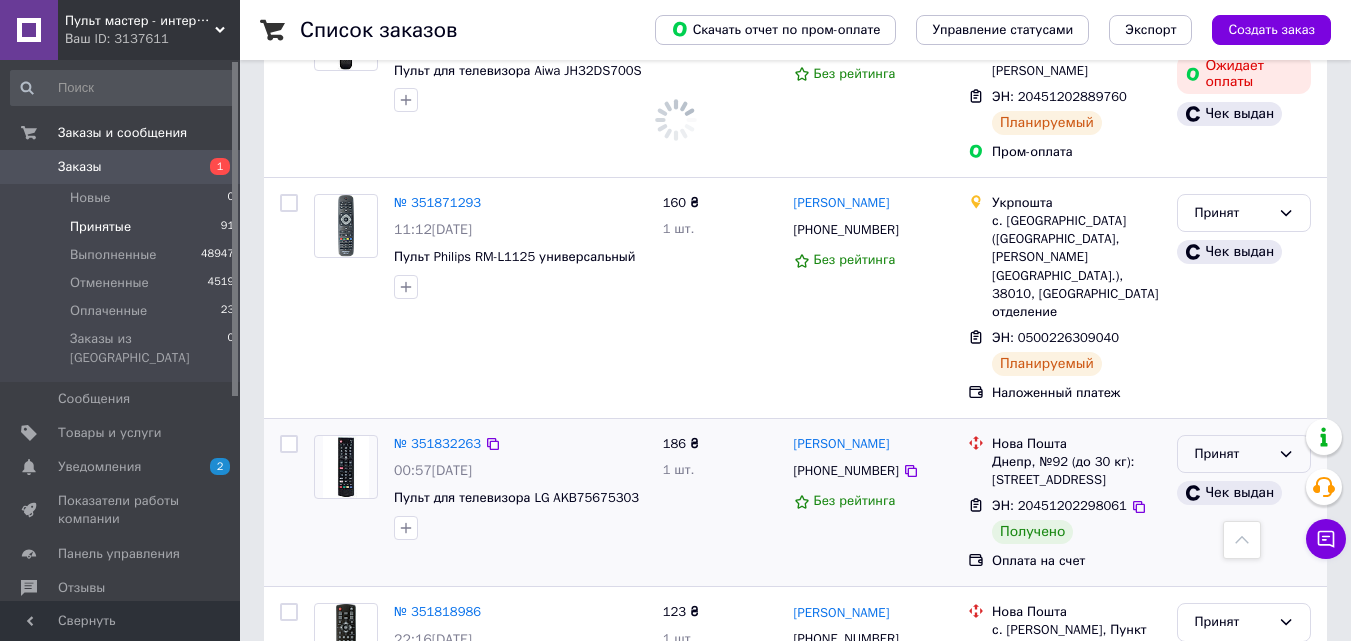 click on "Принят" at bounding box center (1232, 454) 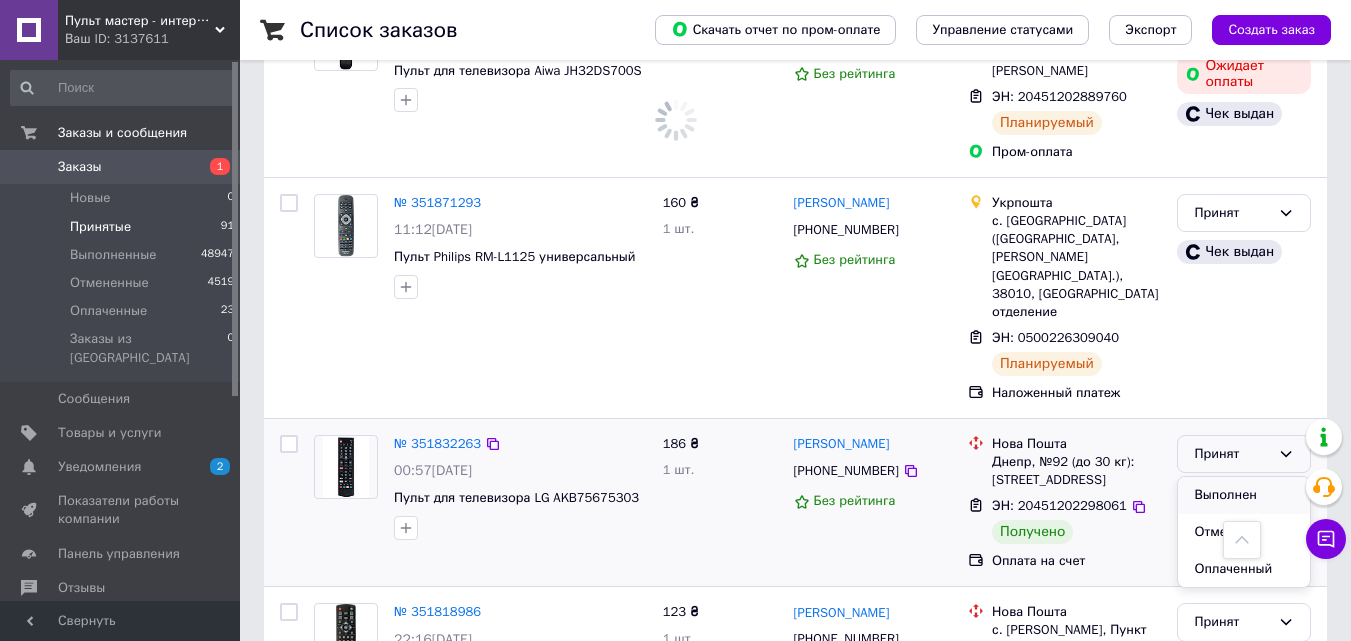 click on "Выполнен" at bounding box center [1244, 495] 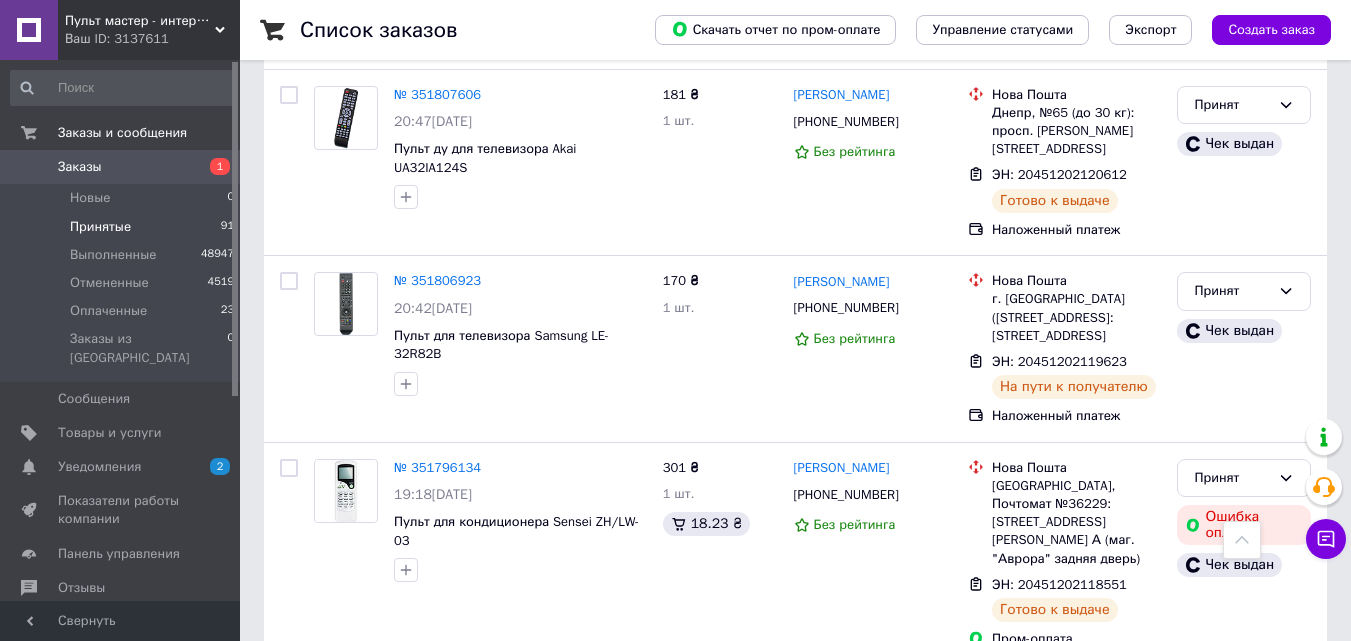 scroll, scrollTop: 6500, scrollLeft: 0, axis: vertical 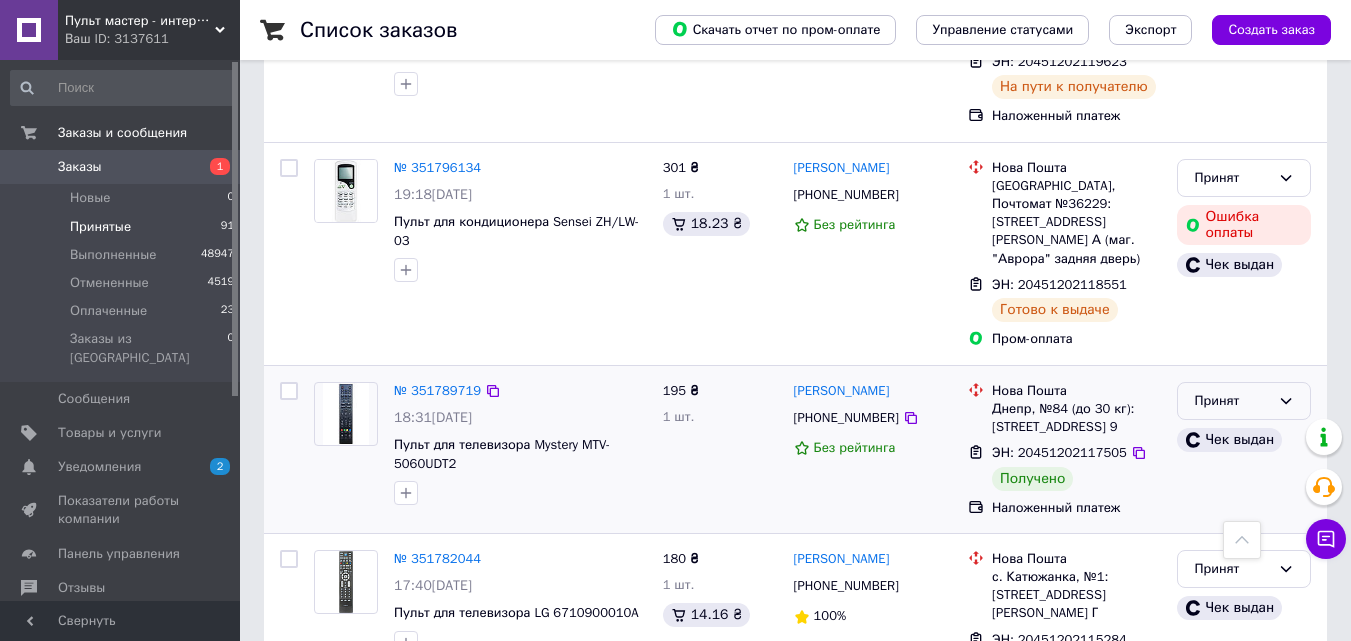 click on "Принят" at bounding box center [1232, 401] 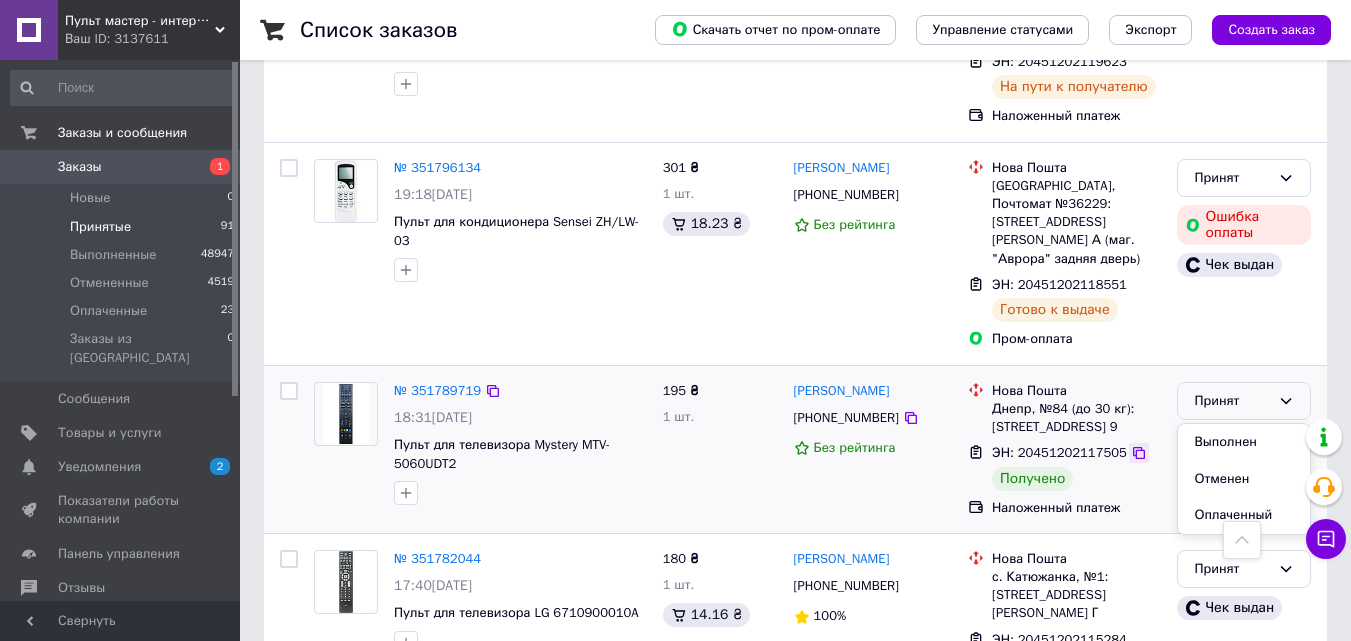 drag, startPoint x: 1219, startPoint y: 146, endPoint x: 1129, endPoint y: 158, distance: 90.79648 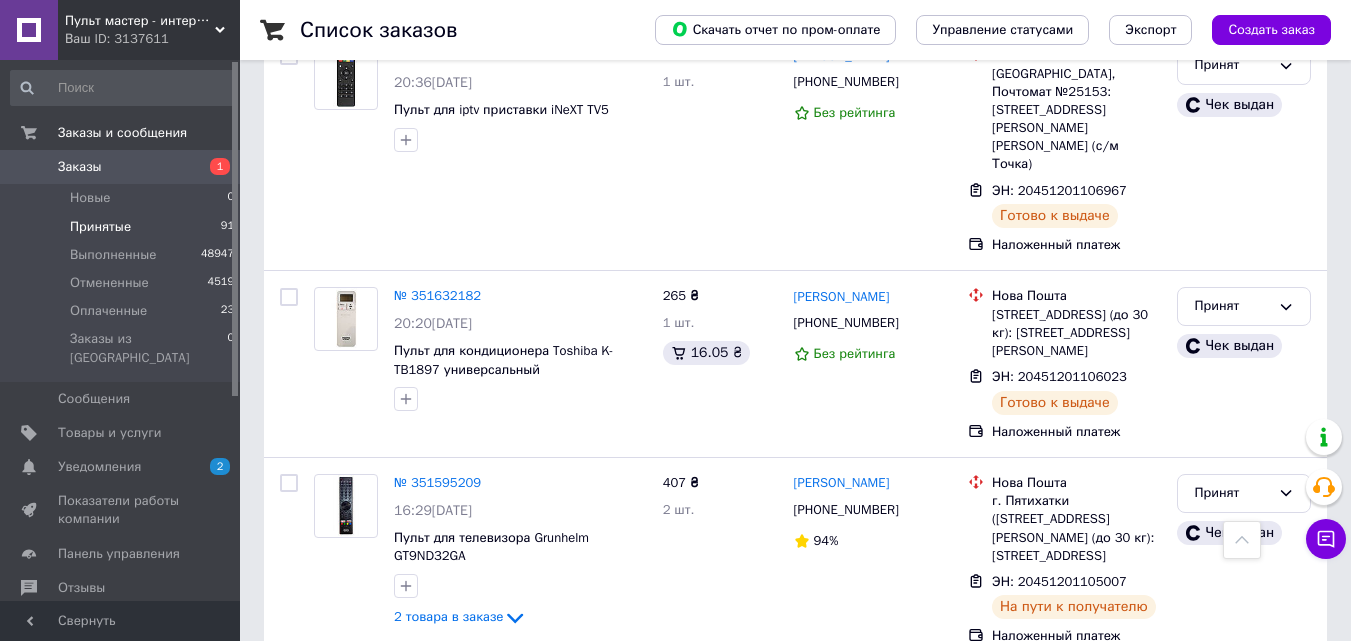 scroll, scrollTop: 8300, scrollLeft: 0, axis: vertical 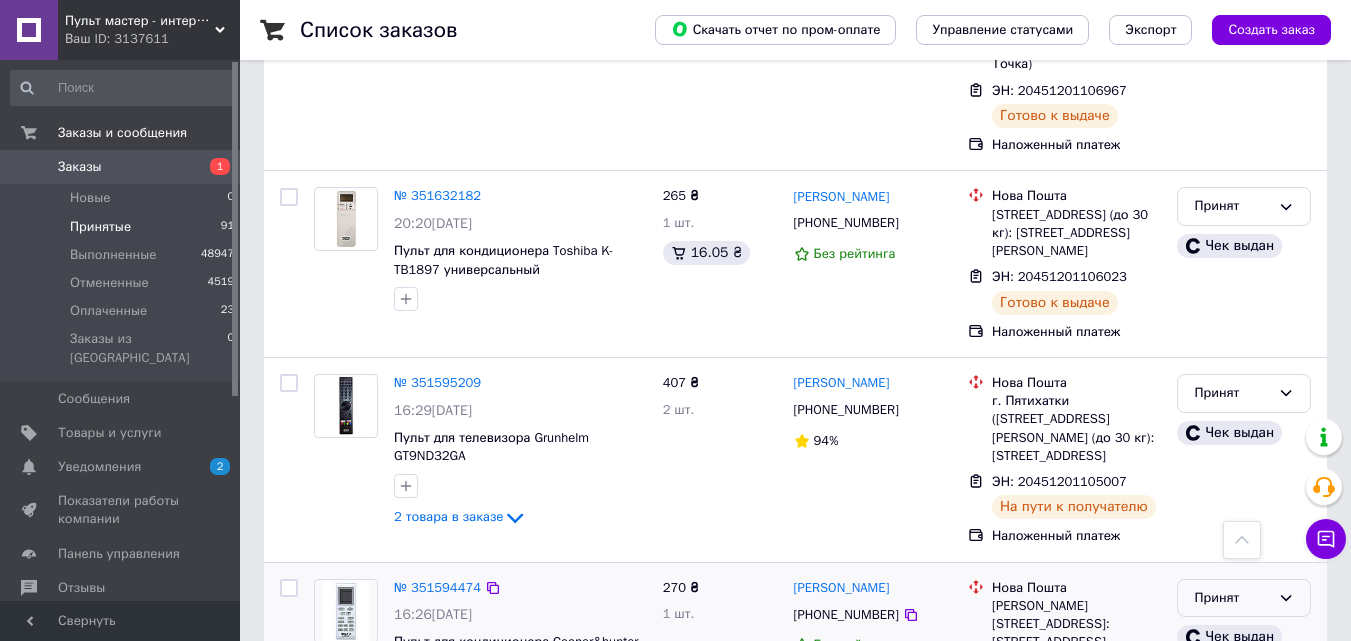 click on "Принят" at bounding box center [1232, 598] 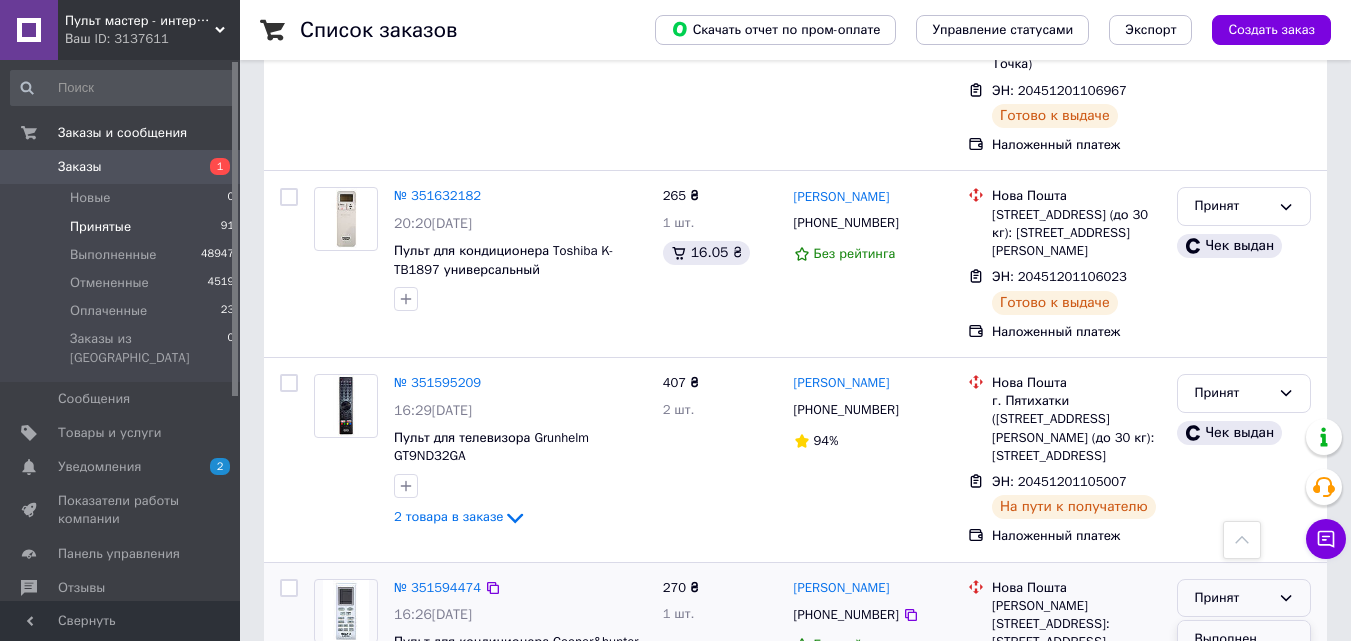click on "Выполнен" at bounding box center (1244, 639) 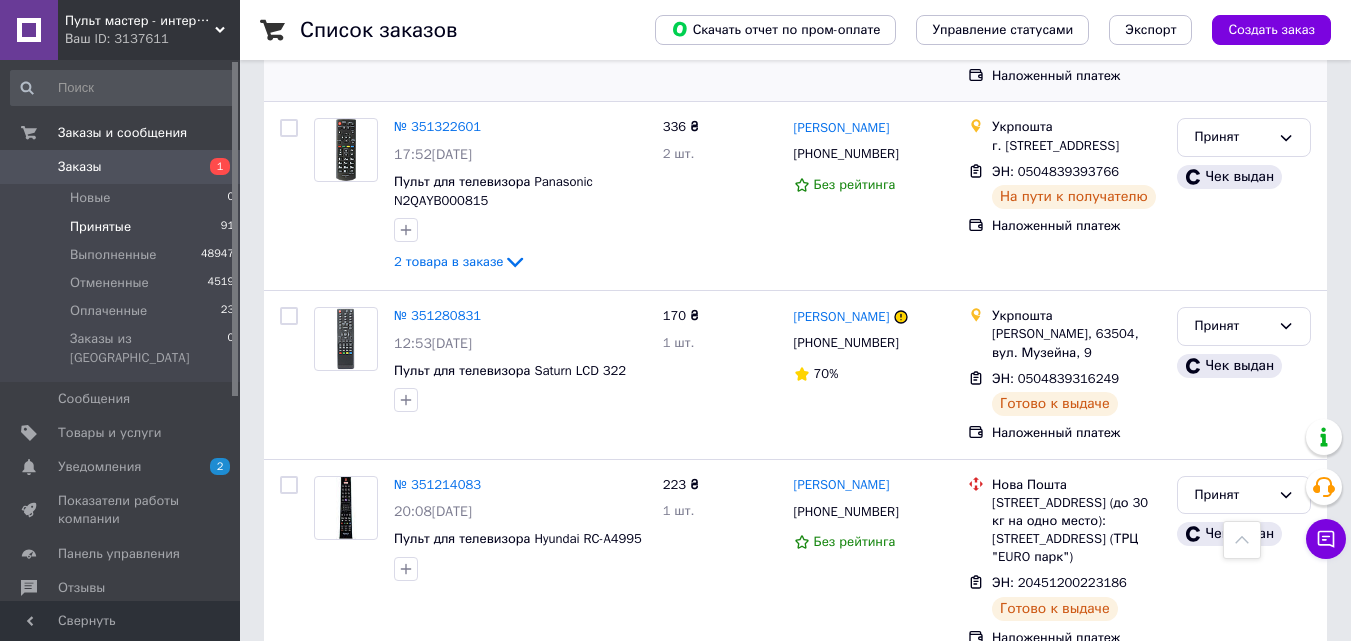scroll, scrollTop: 11800, scrollLeft: 0, axis: vertical 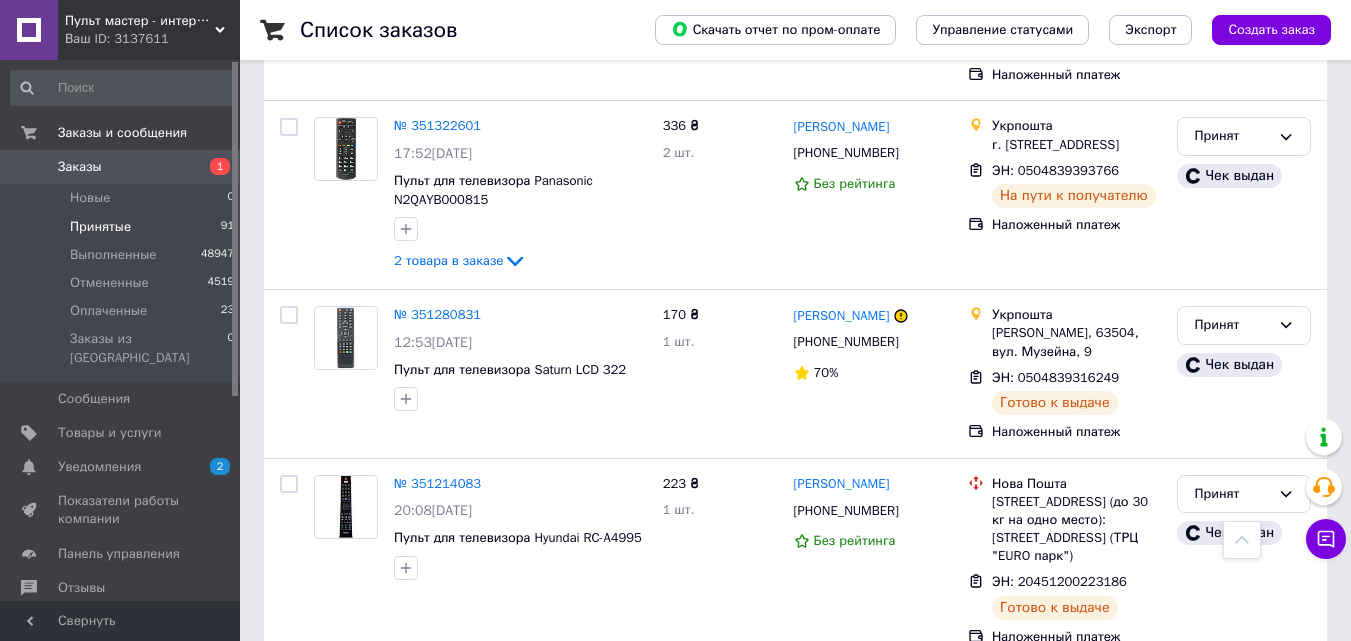 click on "Принят" at bounding box center (1232, 698) 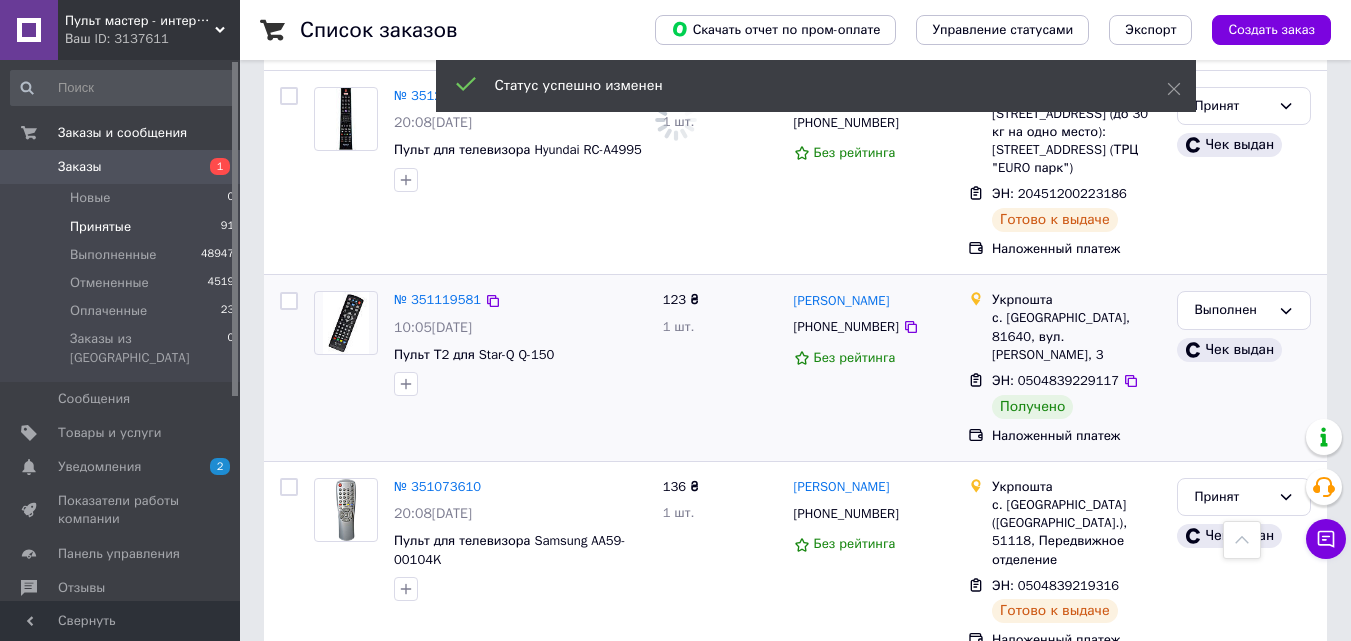 scroll, scrollTop: 12200, scrollLeft: 0, axis: vertical 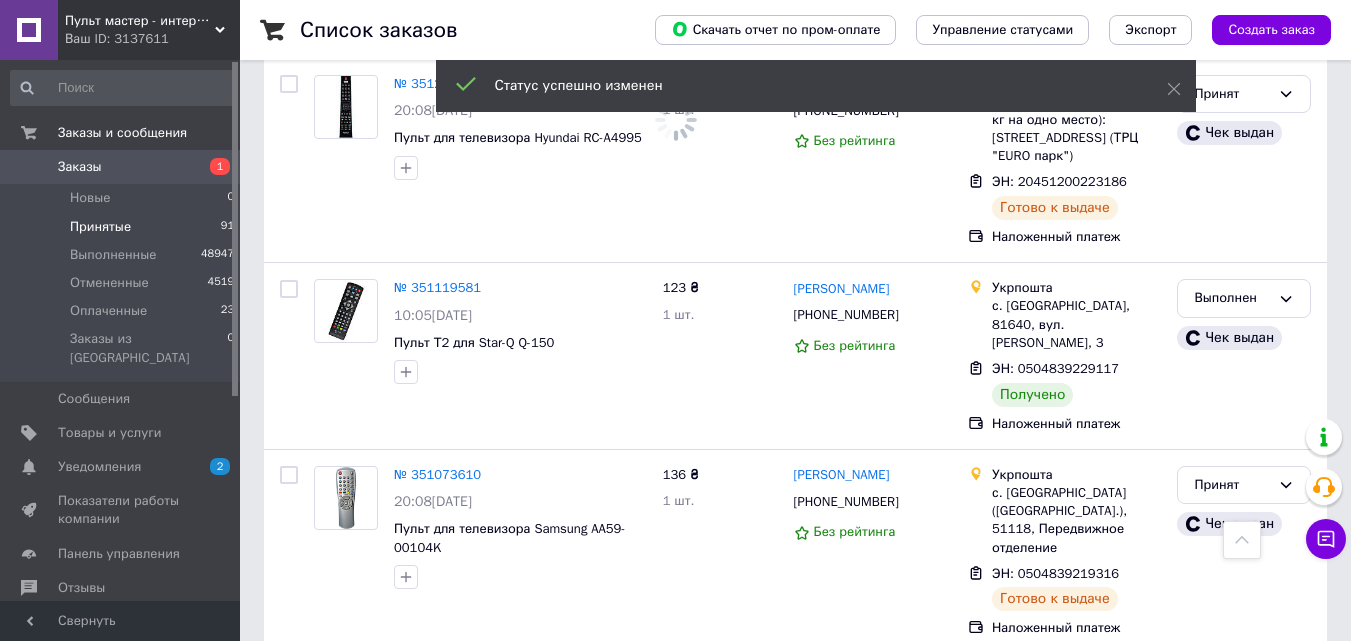 click on "Принят" at bounding box center (1232, 689) 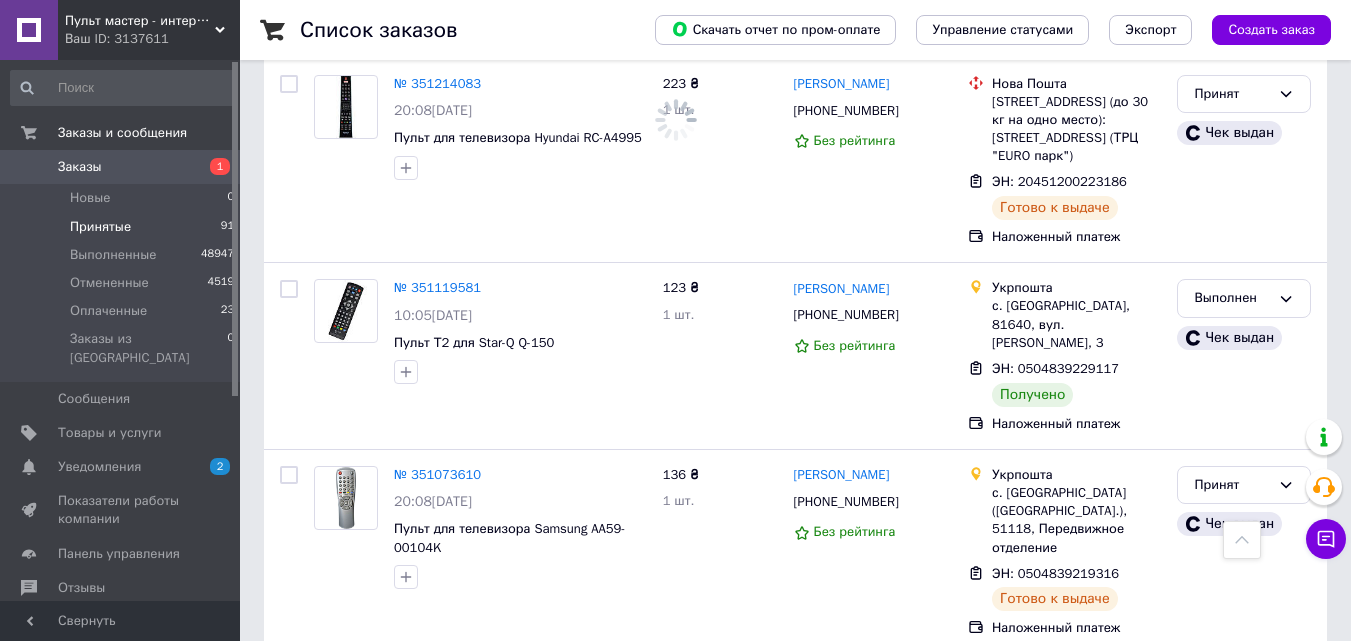 click on "Выполнен" at bounding box center (1244, 731) 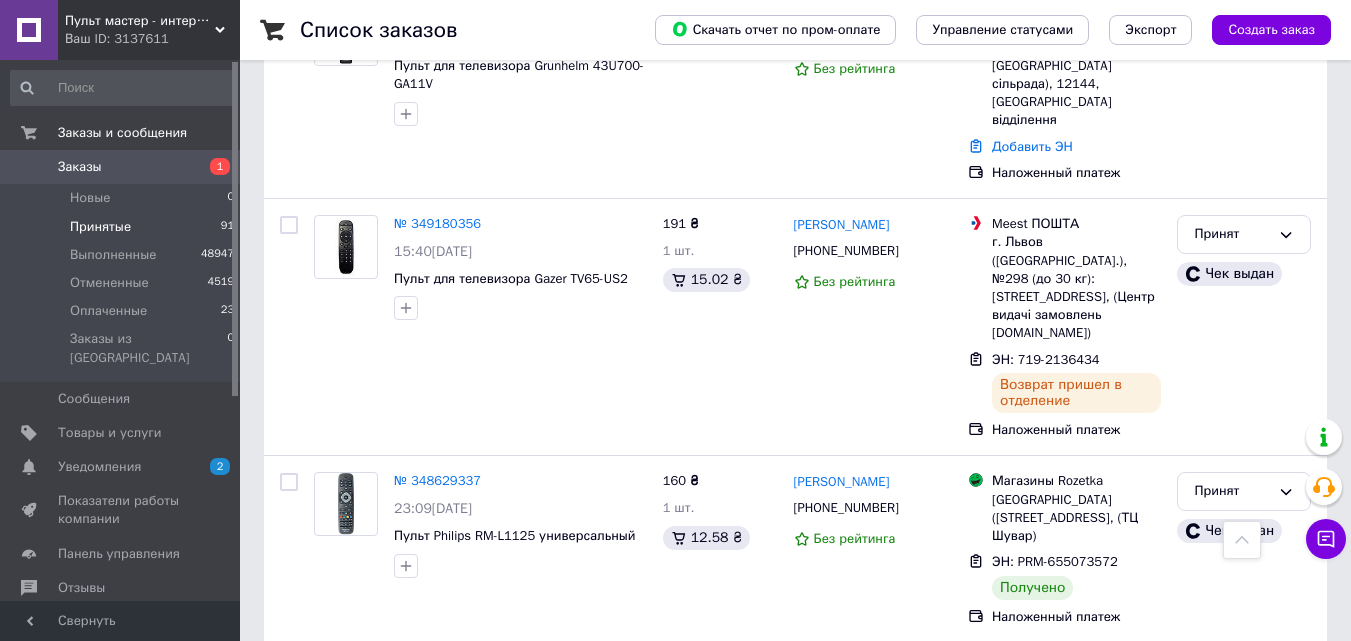 scroll, scrollTop: 15860, scrollLeft: 0, axis: vertical 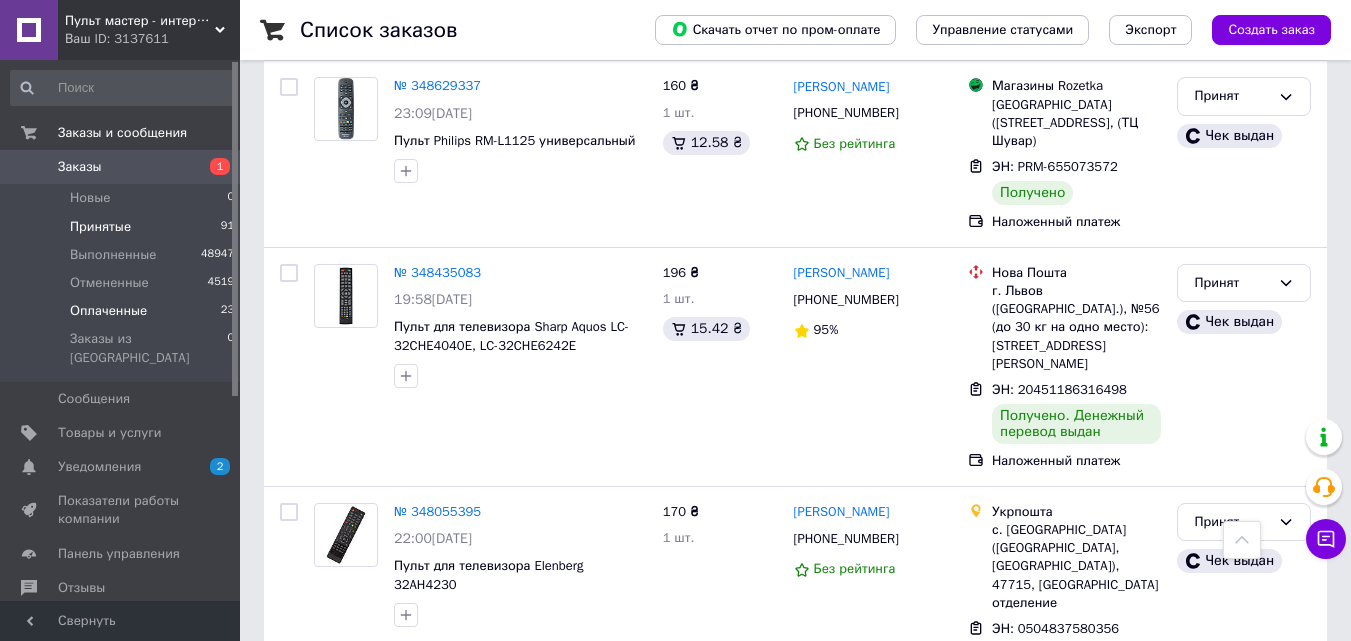 click on "Оплаченные 23" at bounding box center (123, 311) 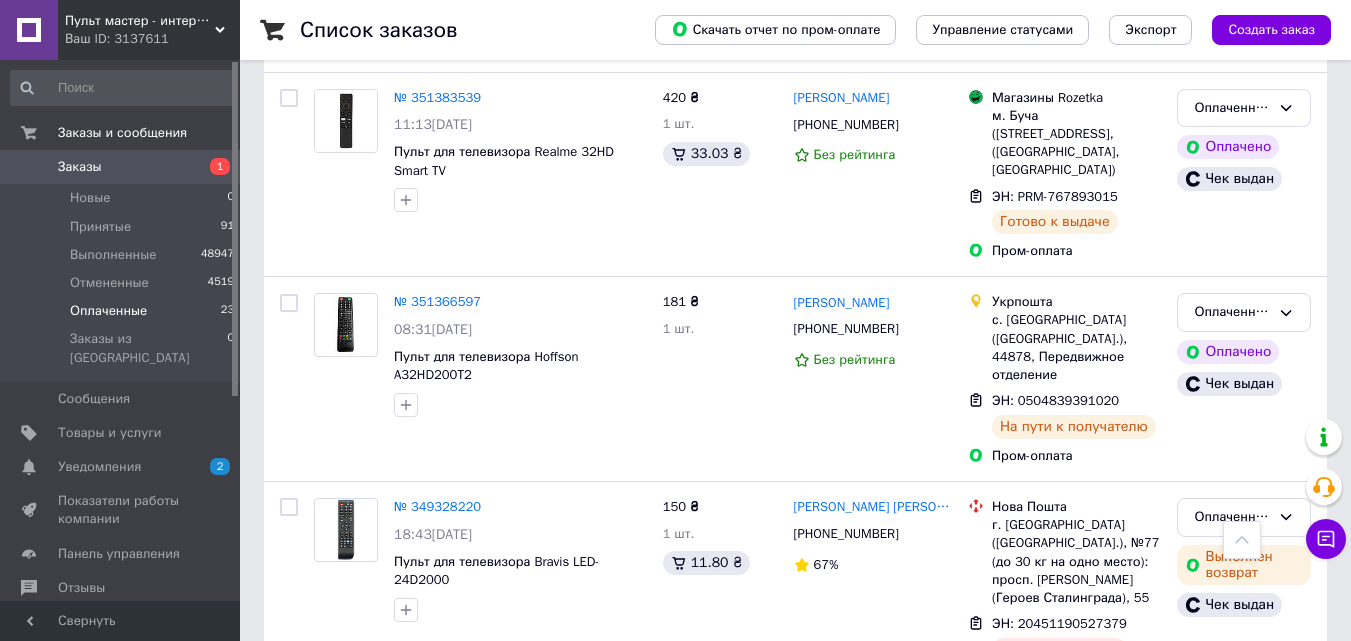 scroll, scrollTop: 4617, scrollLeft: 0, axis: vertical 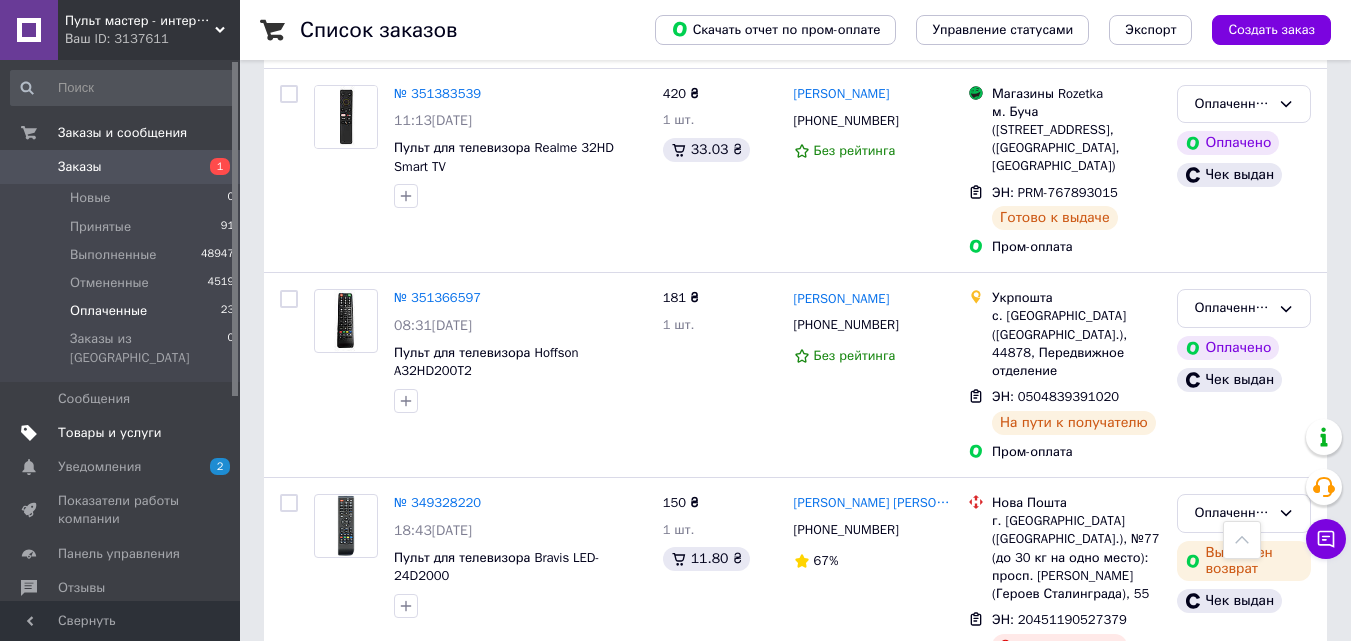click on "Товары и услуги" at bounding box center (110, 433) 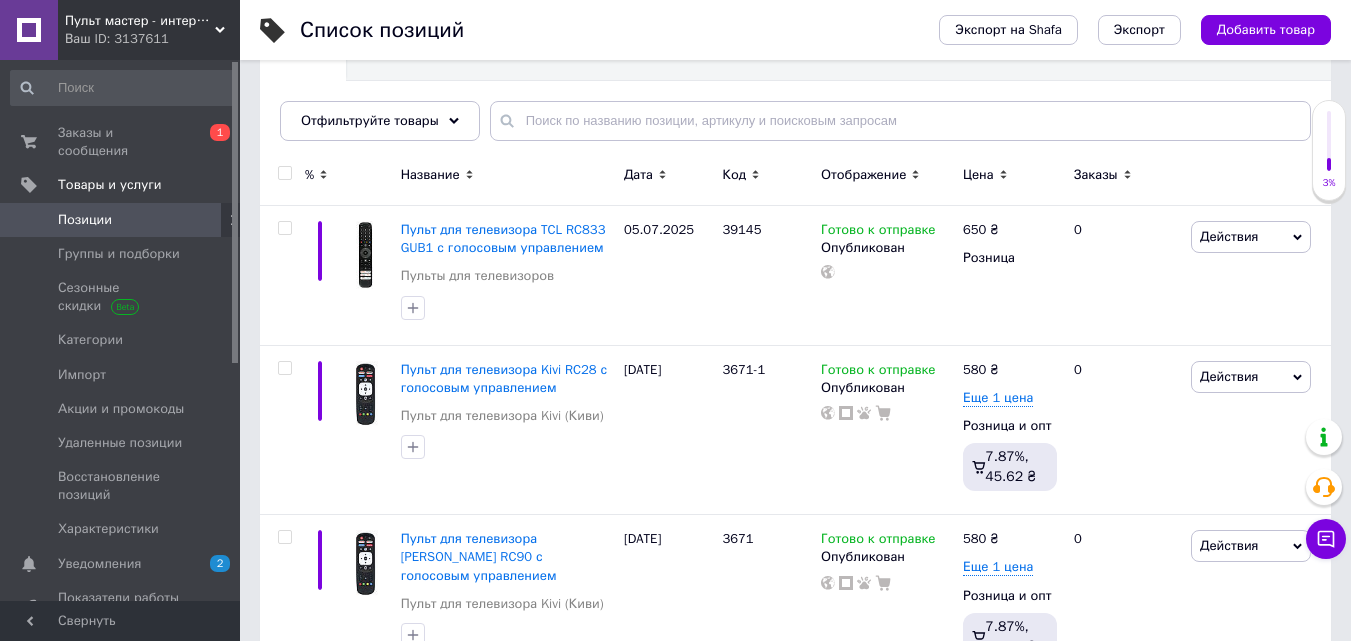 scroll, scrollTop: 200, scrollLeft: 0, axis: vertical 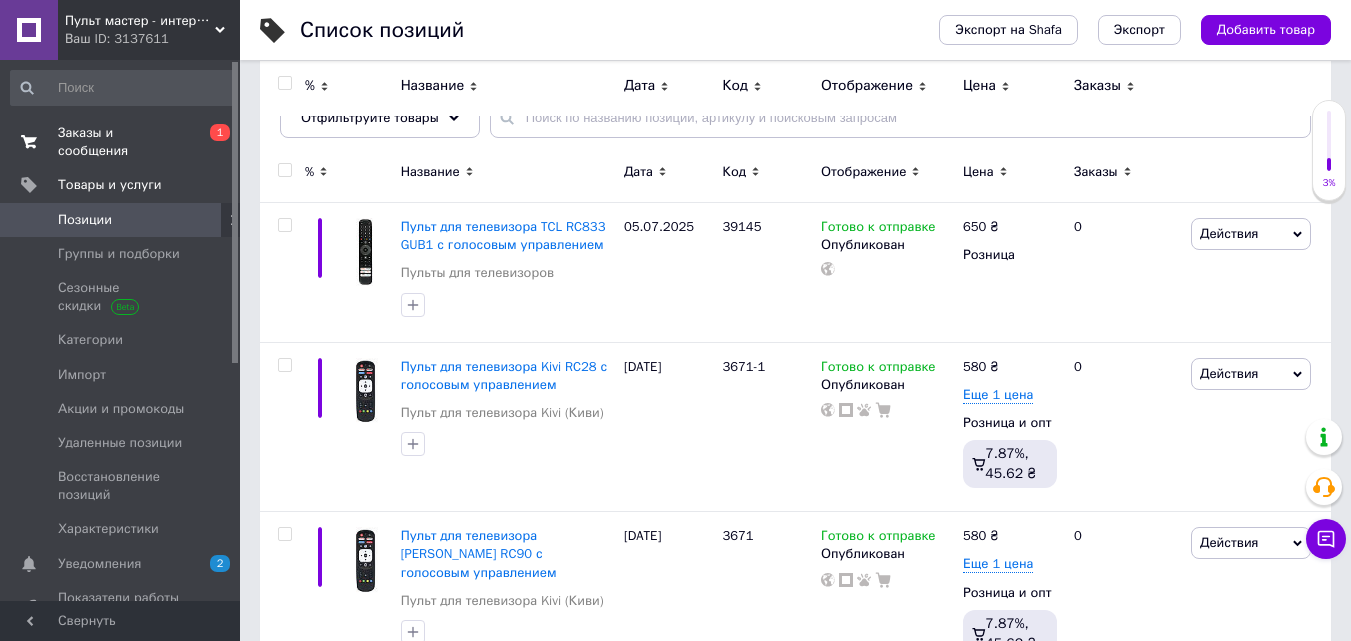 click on "Заказы и сообщения" at bounding box center (121, 142) 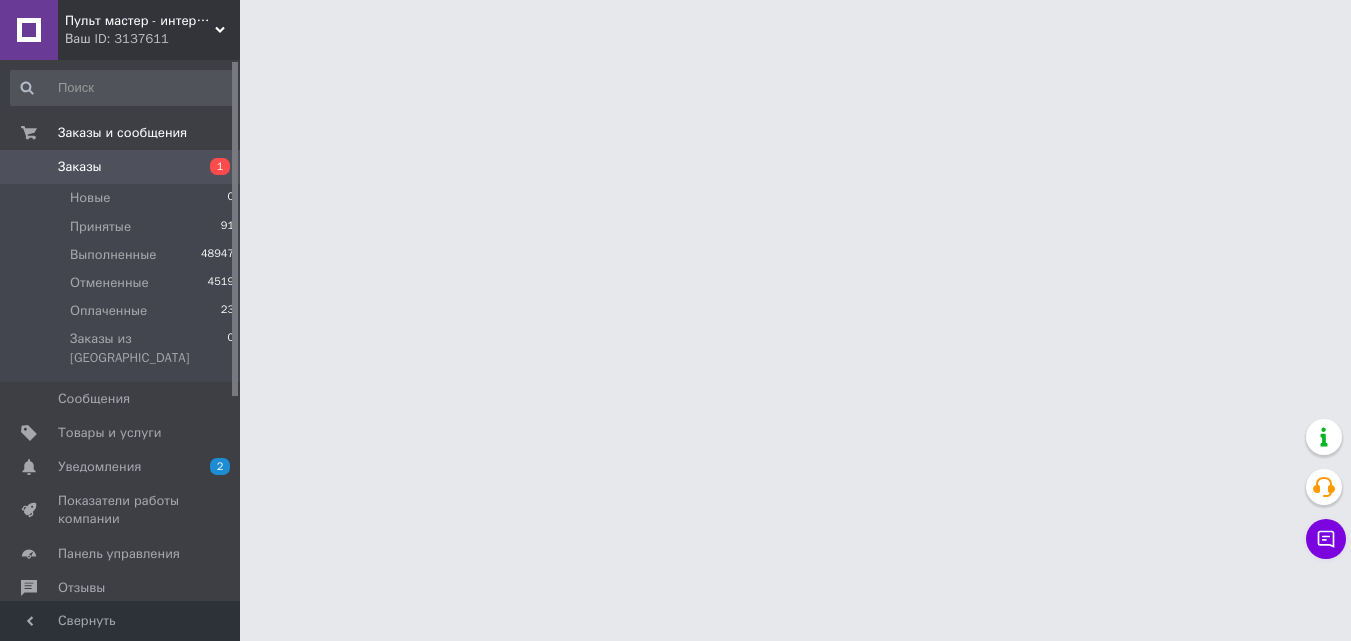 scroll, scrollTop: 0, scrollLeft: 0, axis: both 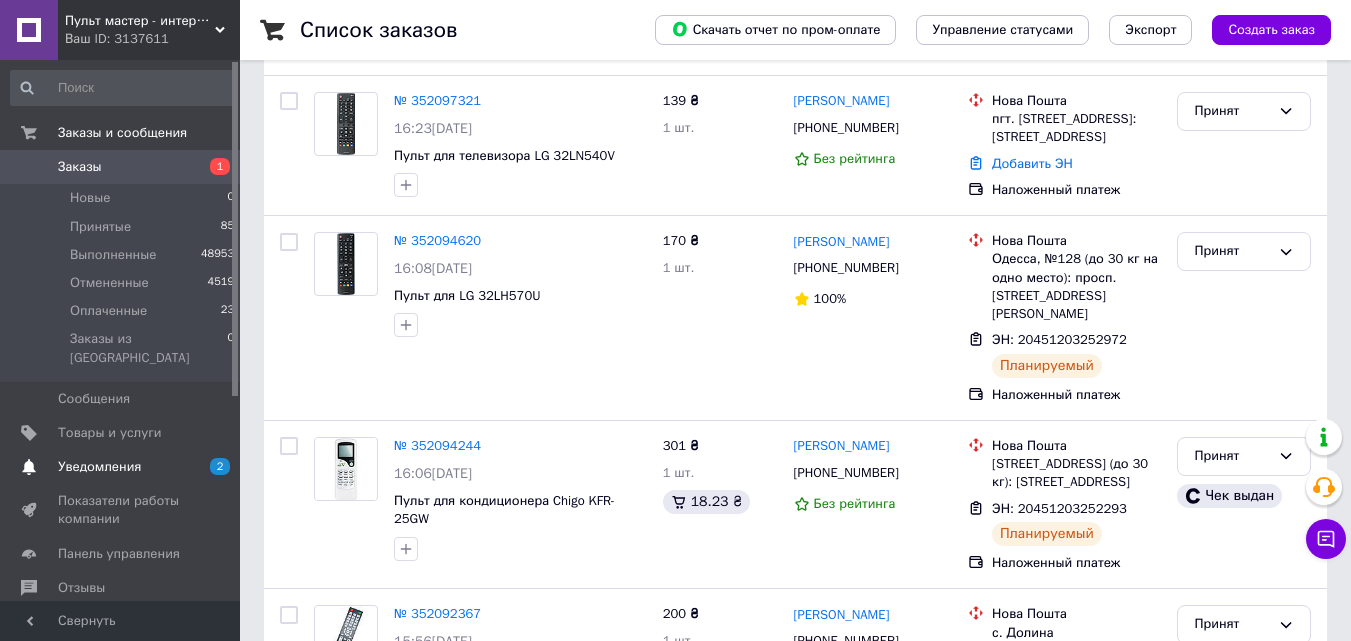 click on "2" at bounding box center [220, 466] 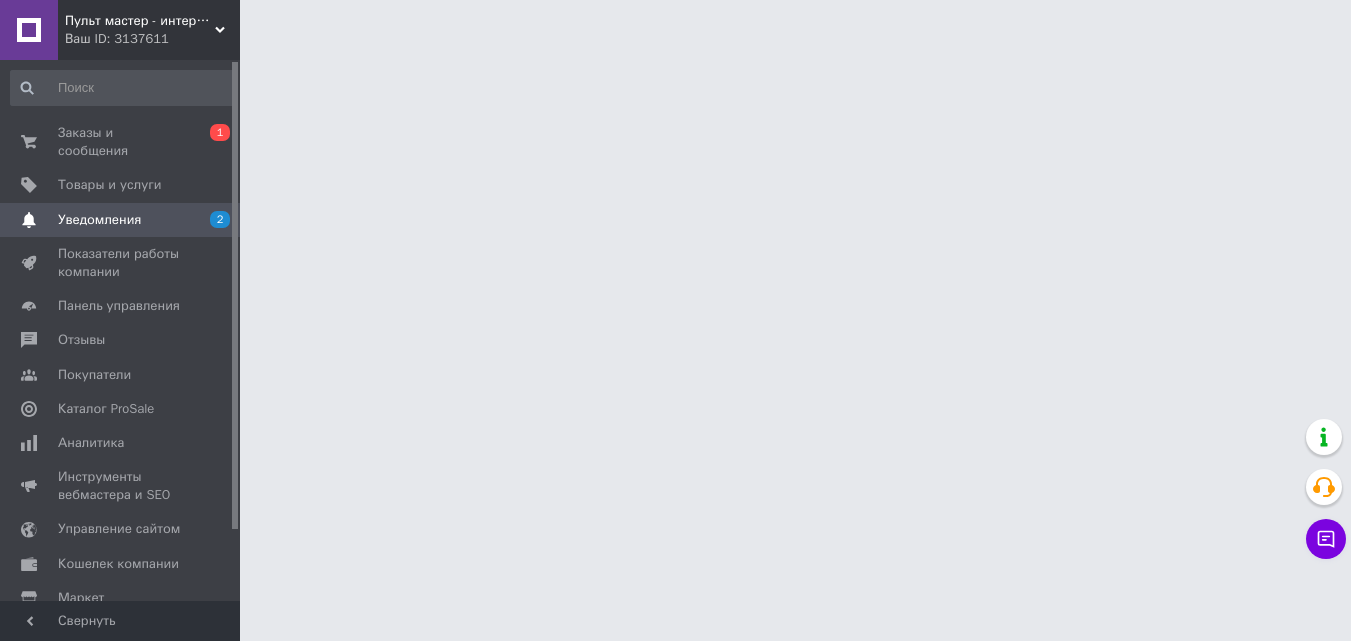 scroll, scrollTop: 0, scrollLeft: 0, axis: both 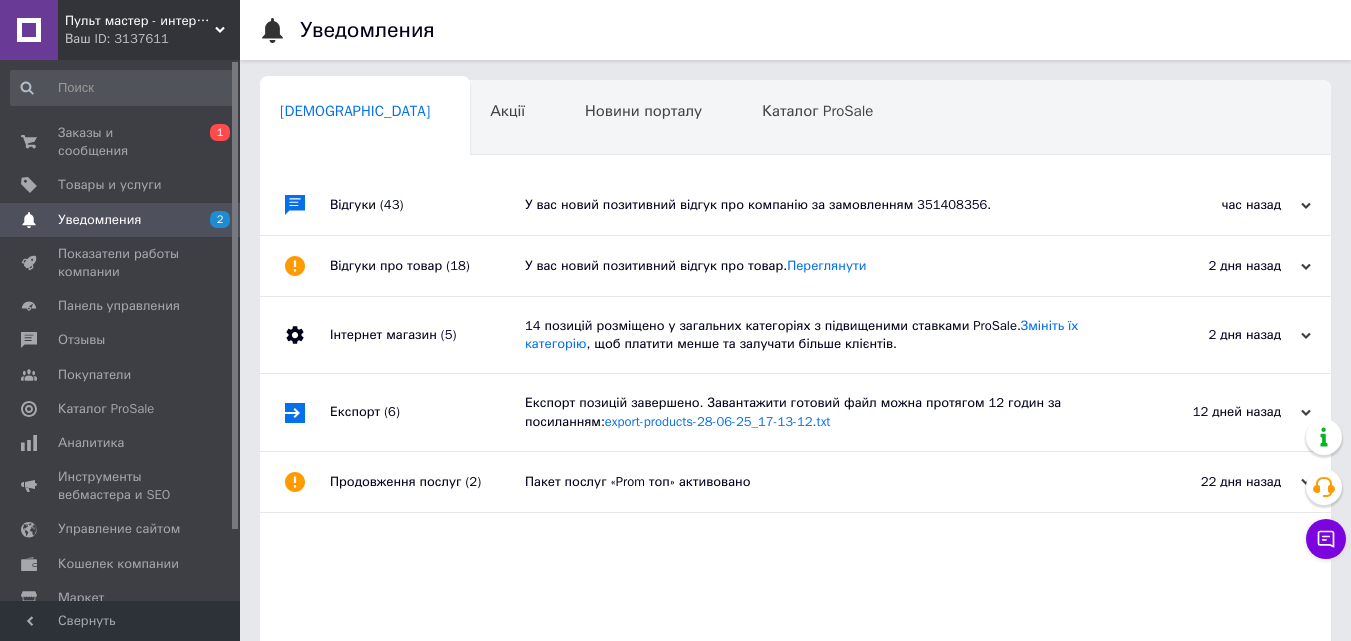 click on "У вас новий позитивний відгук про компанію за замовленням 351408356." at bounding box center (818, 205) 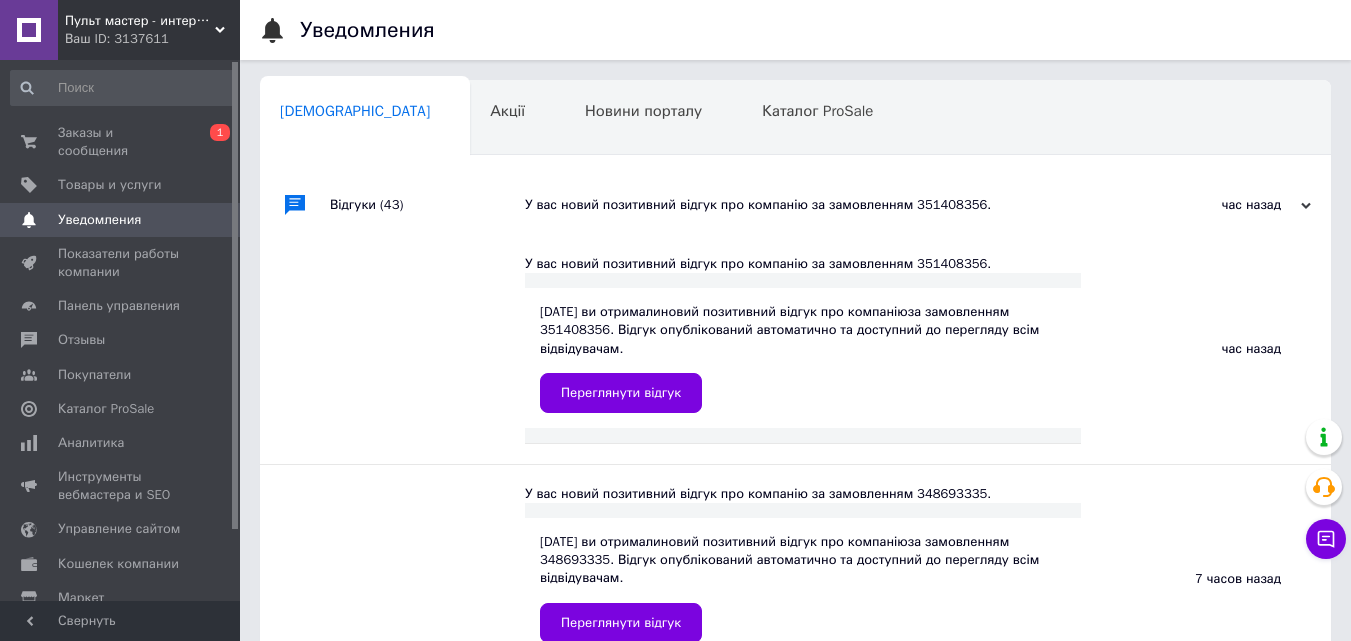 click on "У вас новий позитивний відгук про компанію за замовленням 351408356." at bounding box center [818, 205] 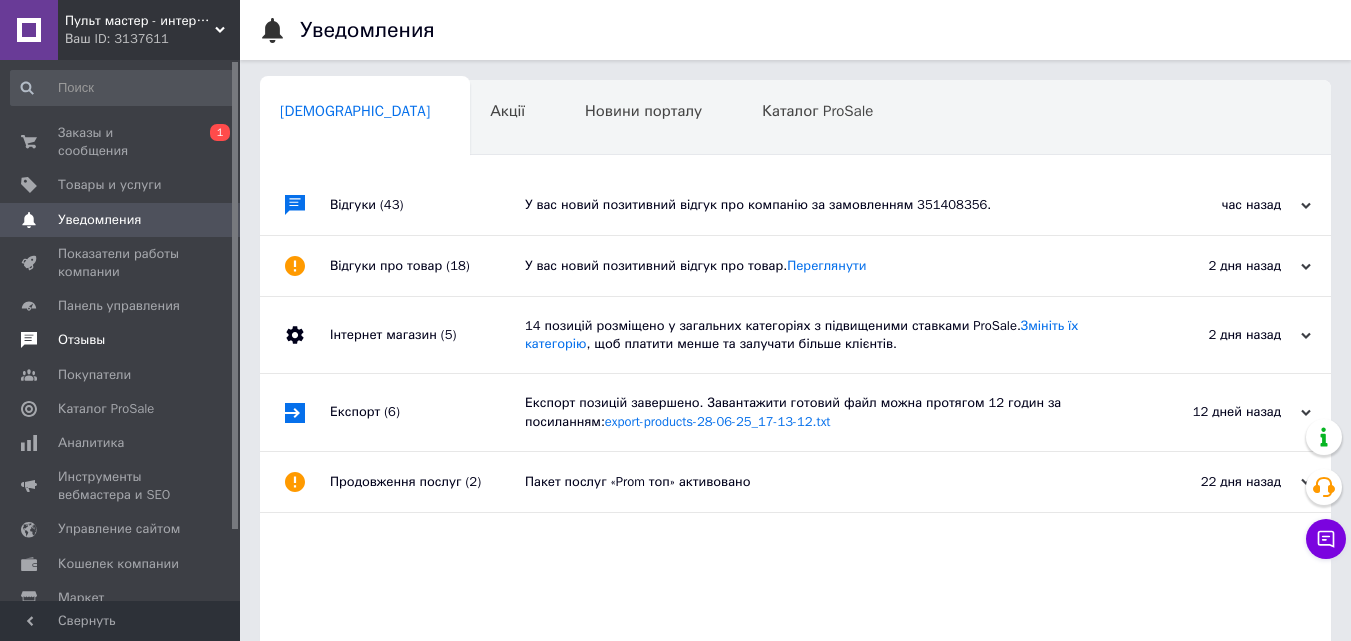 click on "Отзывы" at bounding box center (123, 340) 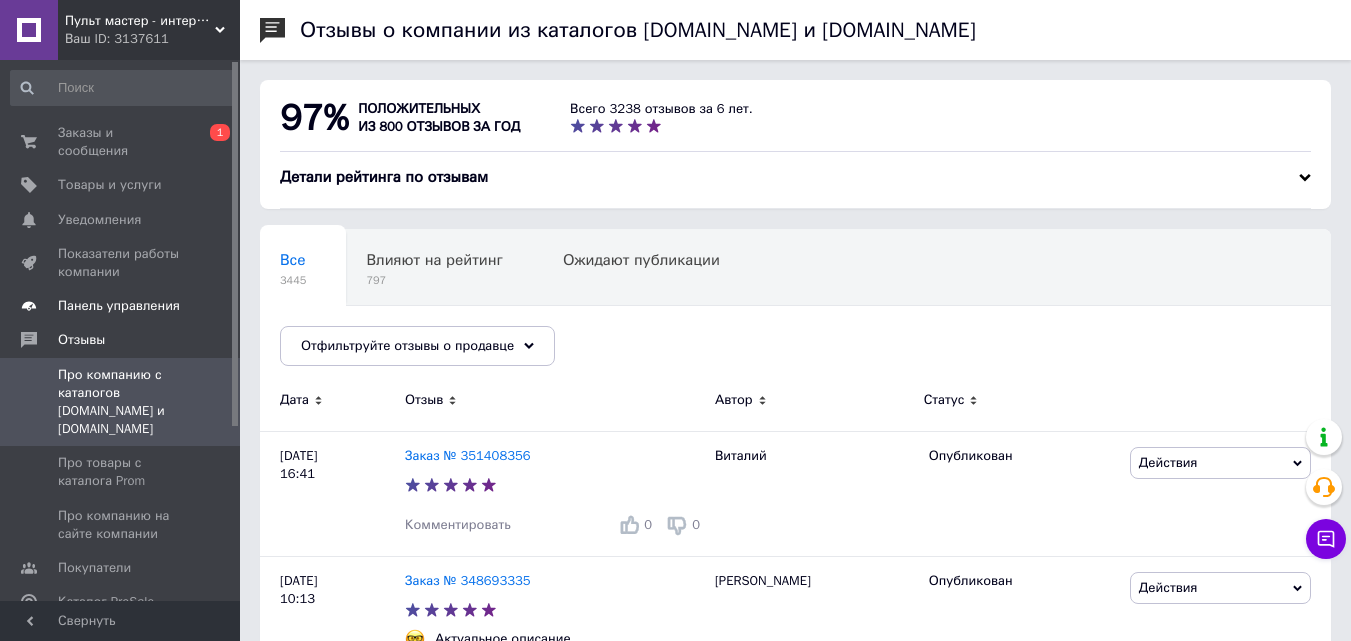 click on "Панель управления" at bounding box center (119, 306) 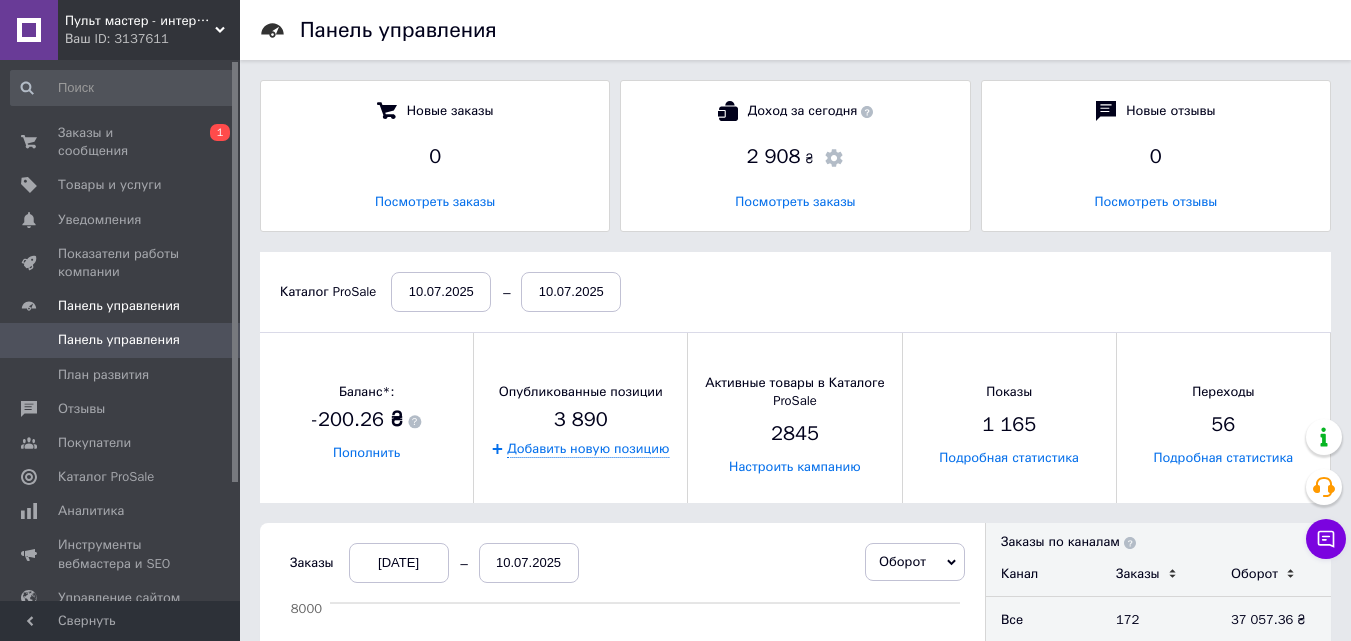 scroll, scrollTop: 10, scrollLeft: 10, axis: both 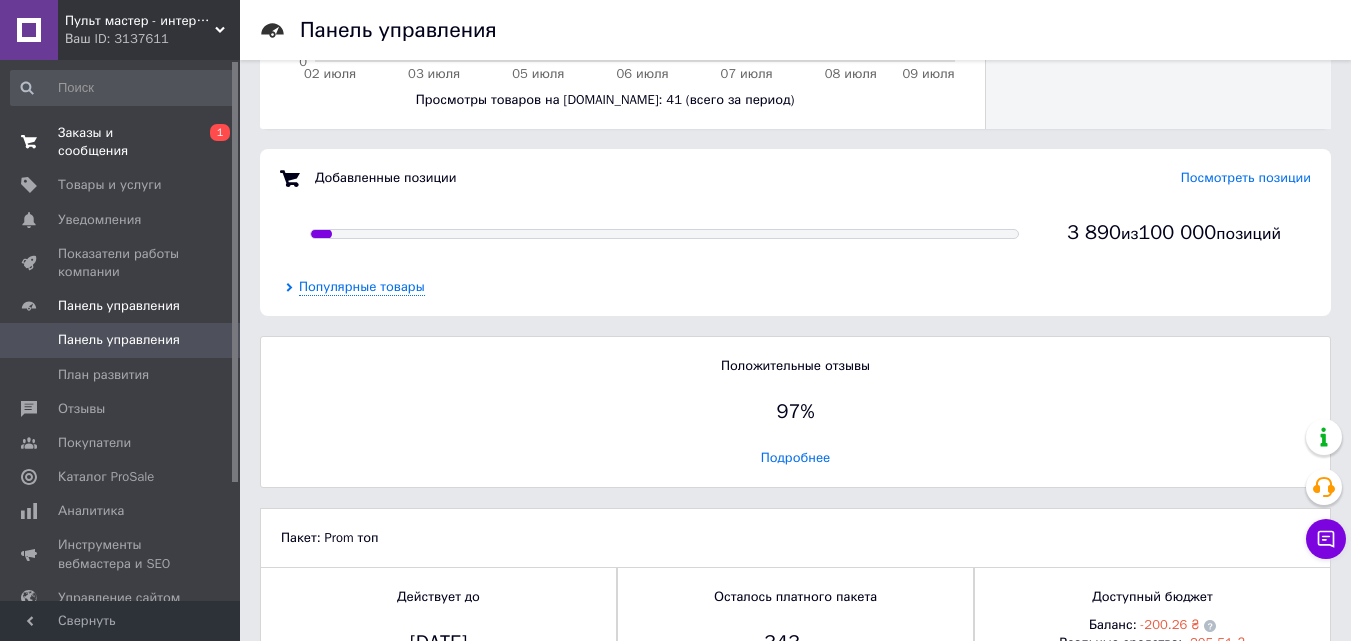 click on "Заказы и сообщения" at bounding box center (121, 142) 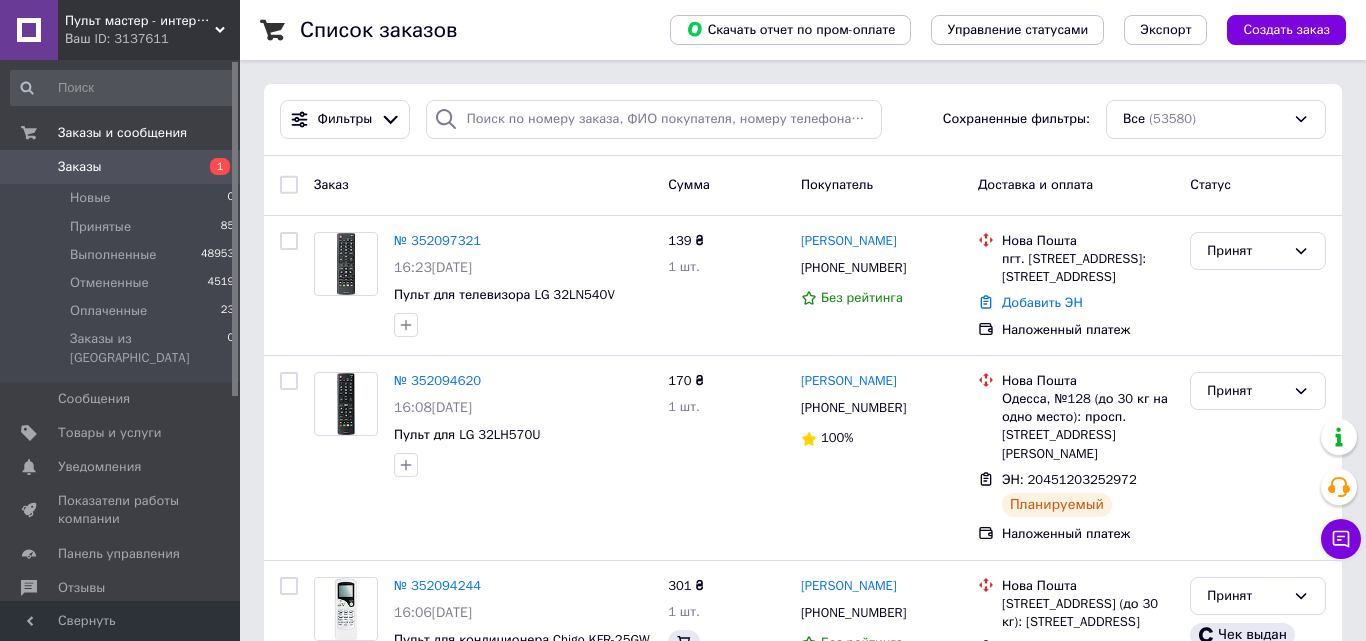 click on "Фильтры Сохраненные фильтры: Все (53580)" at bounding box center (803, 120) 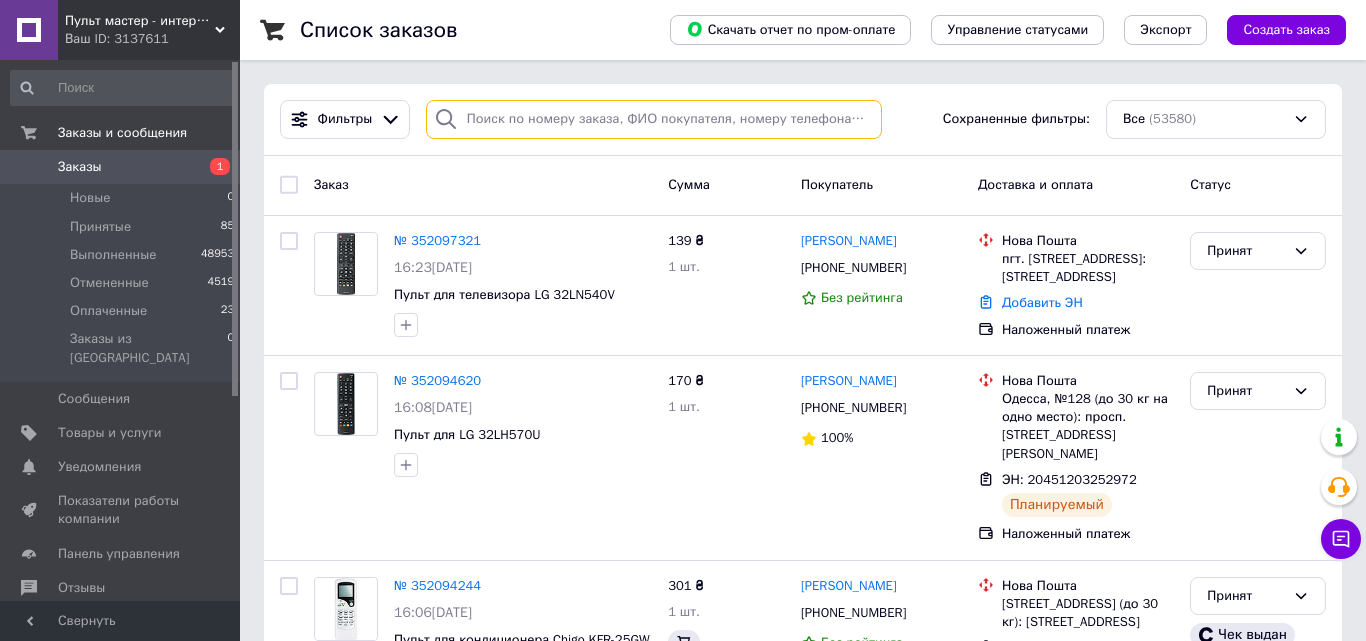 click at bounding box center [654, 119] 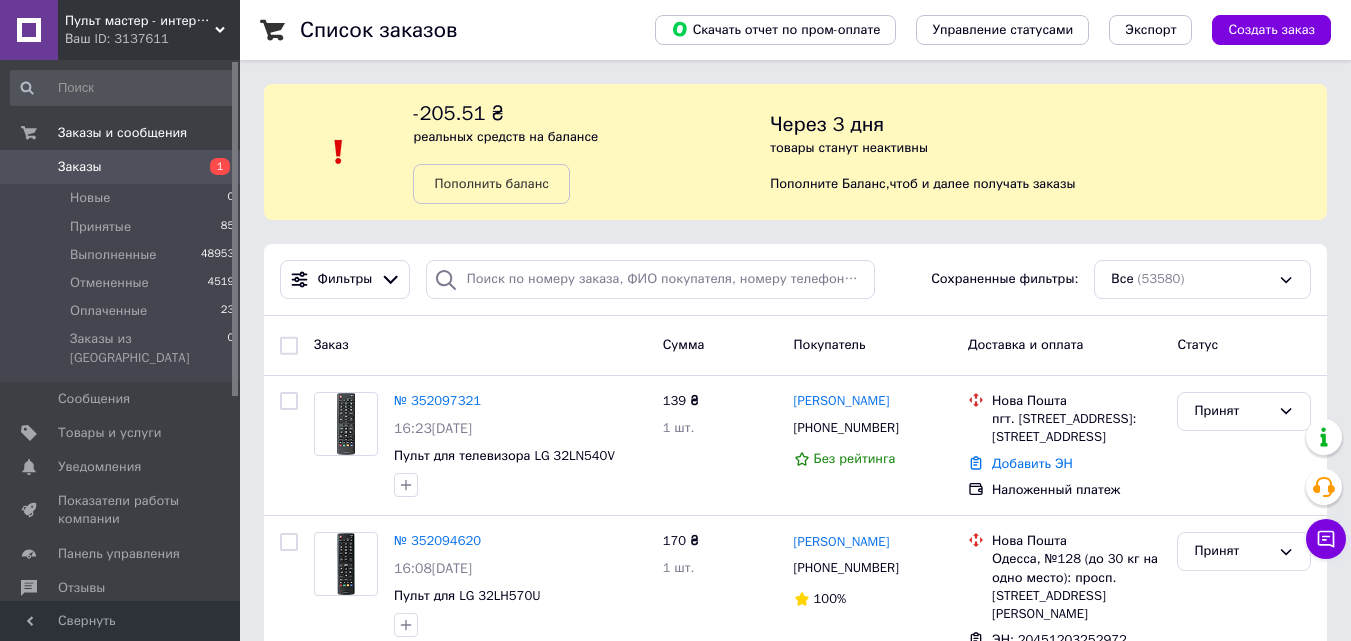 click on "-205.51 ₴ реальных средств на балансе Пополнить баланс" at bounding box center [591, 152] 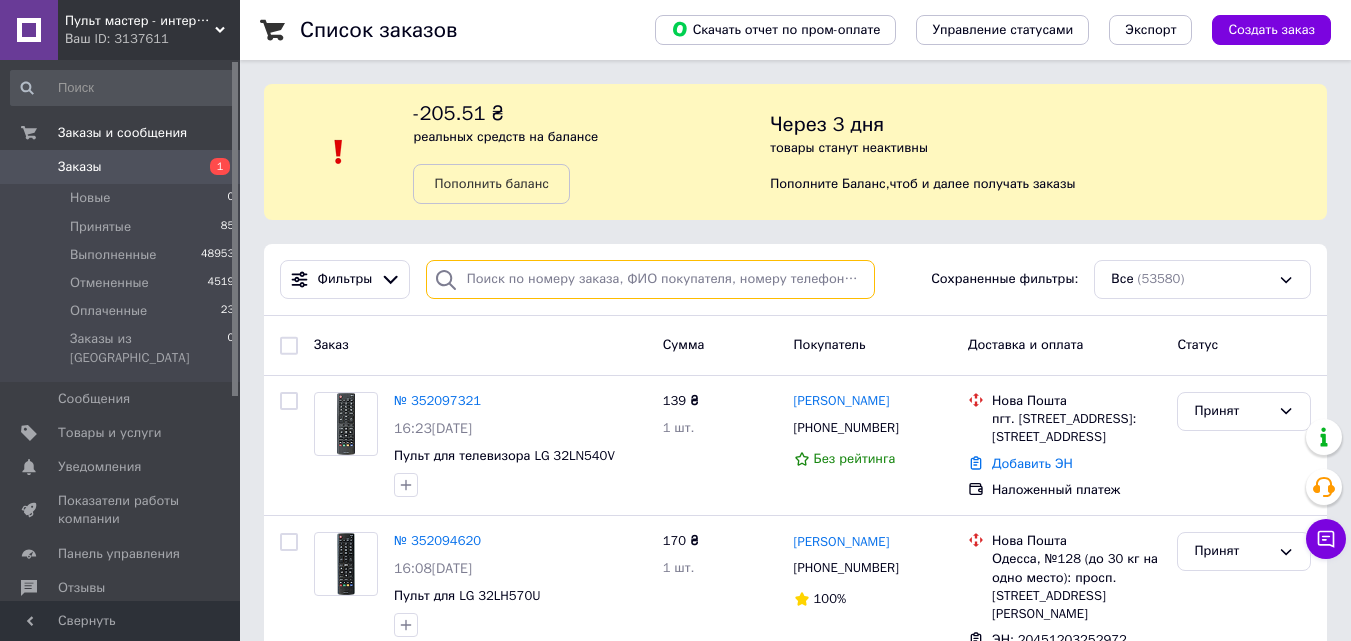 click on "Фильтры Сохраненные фильтры: Все (53580)" at bounding box center [795, 280] 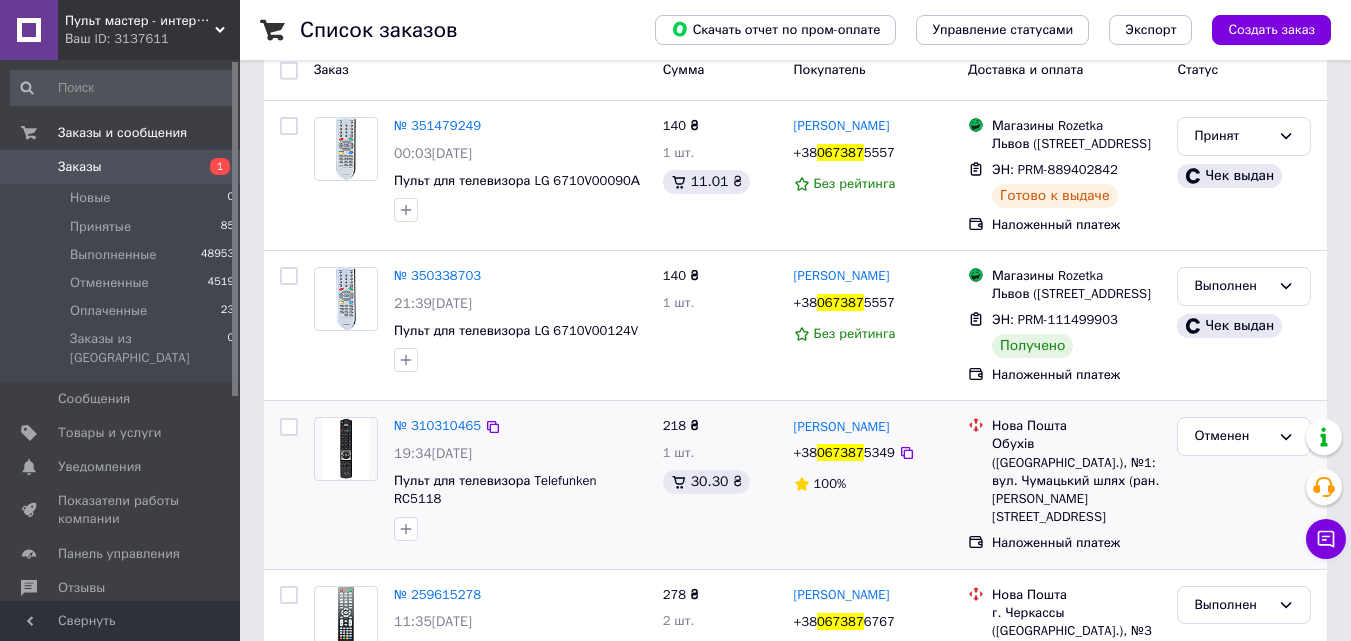 scroll, scrollTop: 300, scrollLeft: 0, axis: vertical 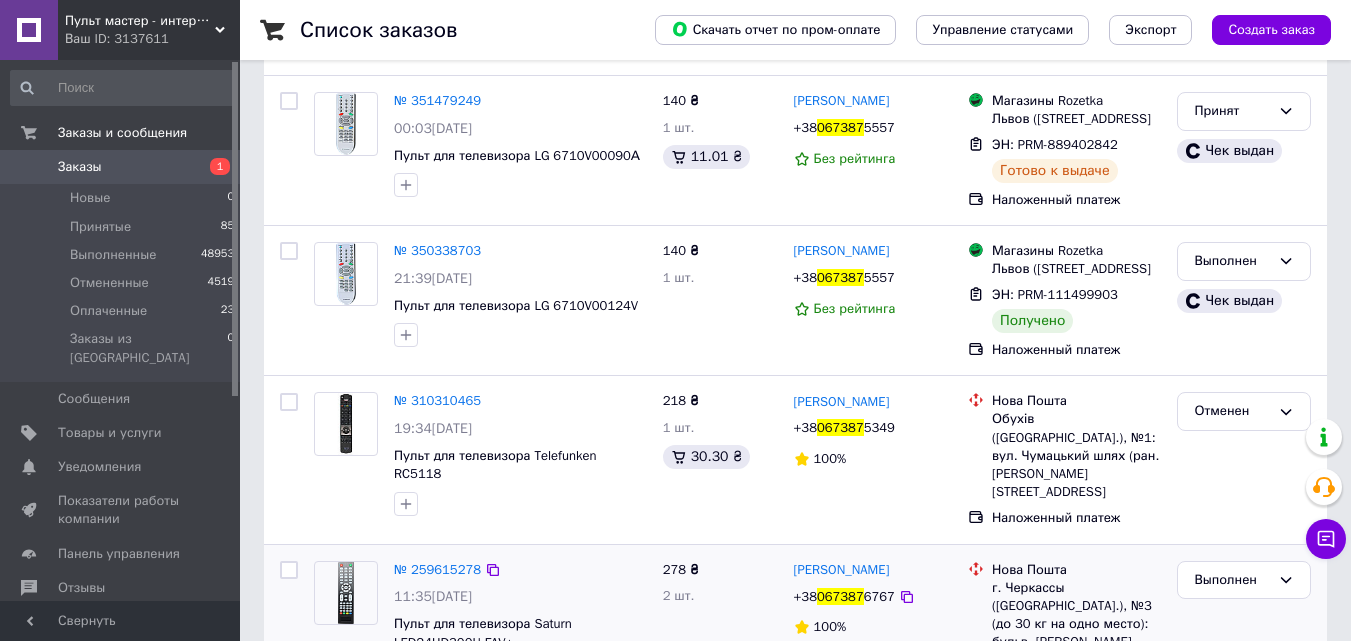 type on "067387" 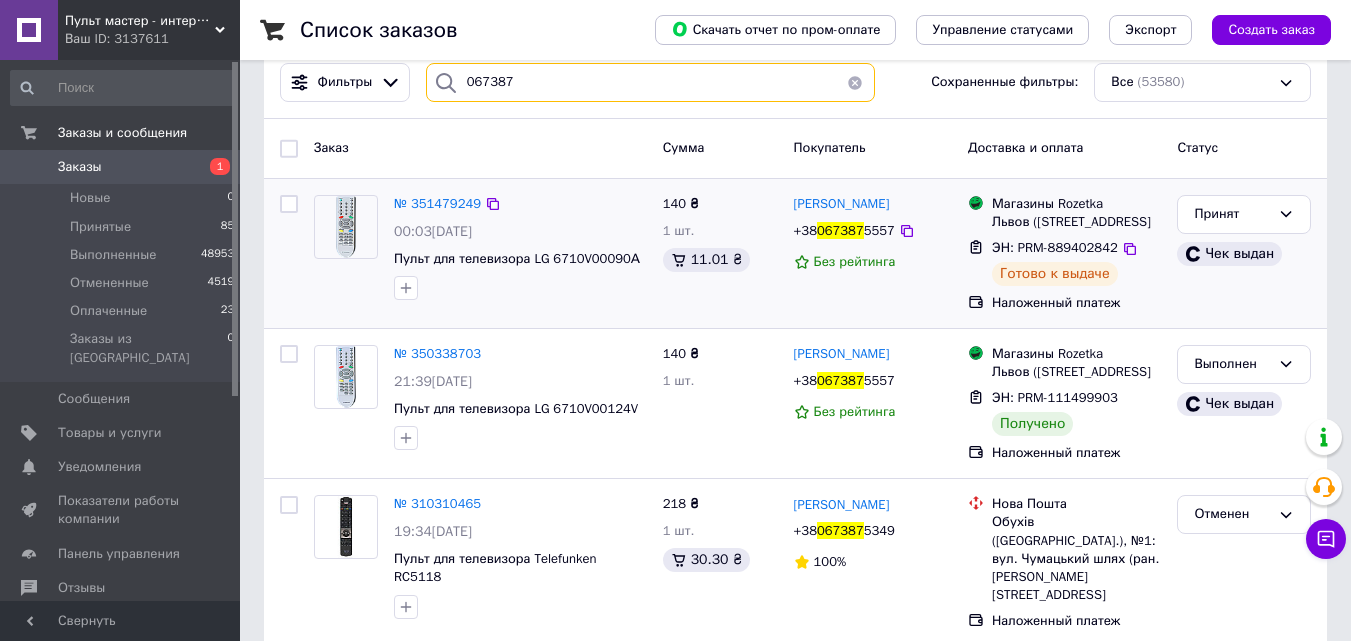 scroll, scrollTop: 100, scrollLeft: 0, axis: vertical 